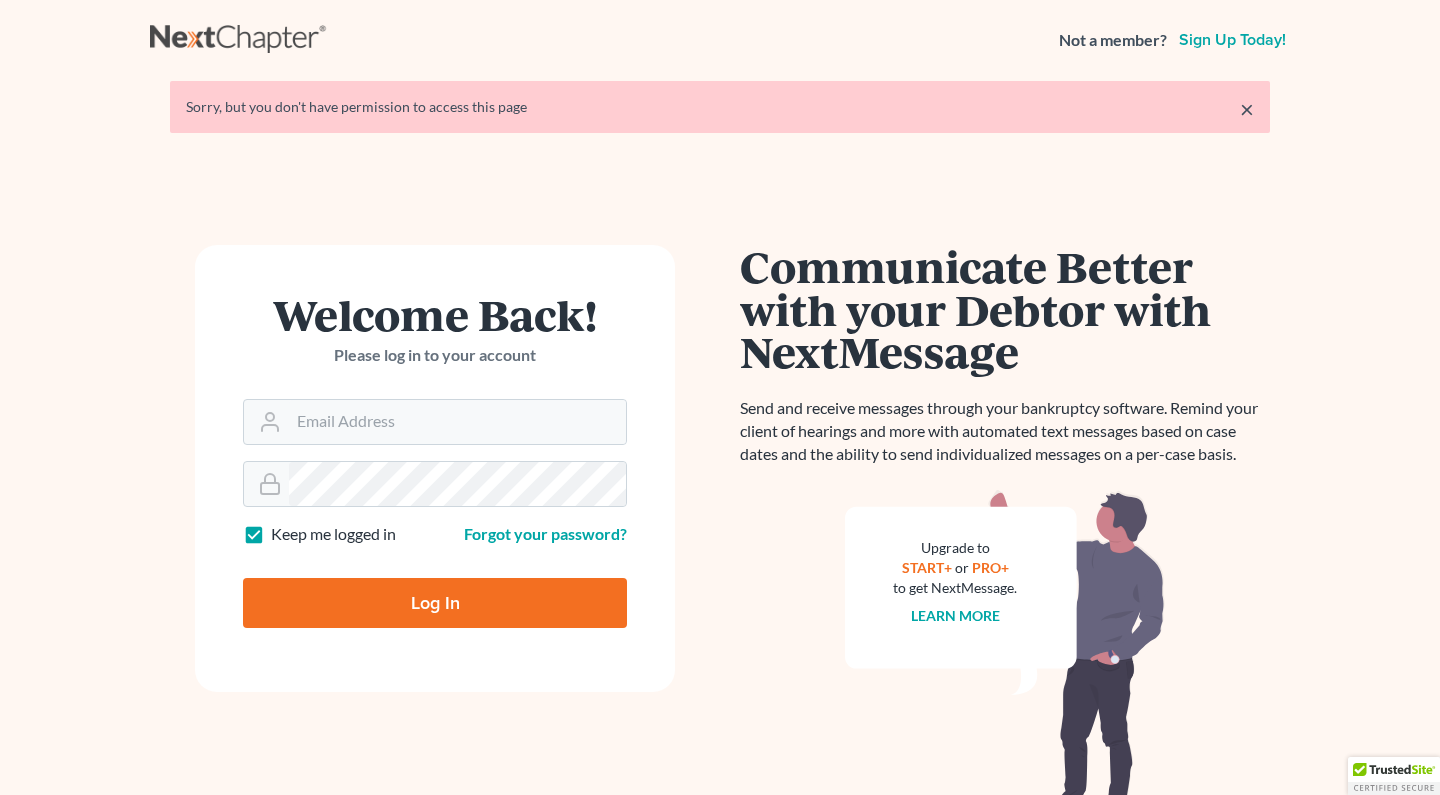 scroll, scrollTop: 0, scrollLeft: 0, axis: both 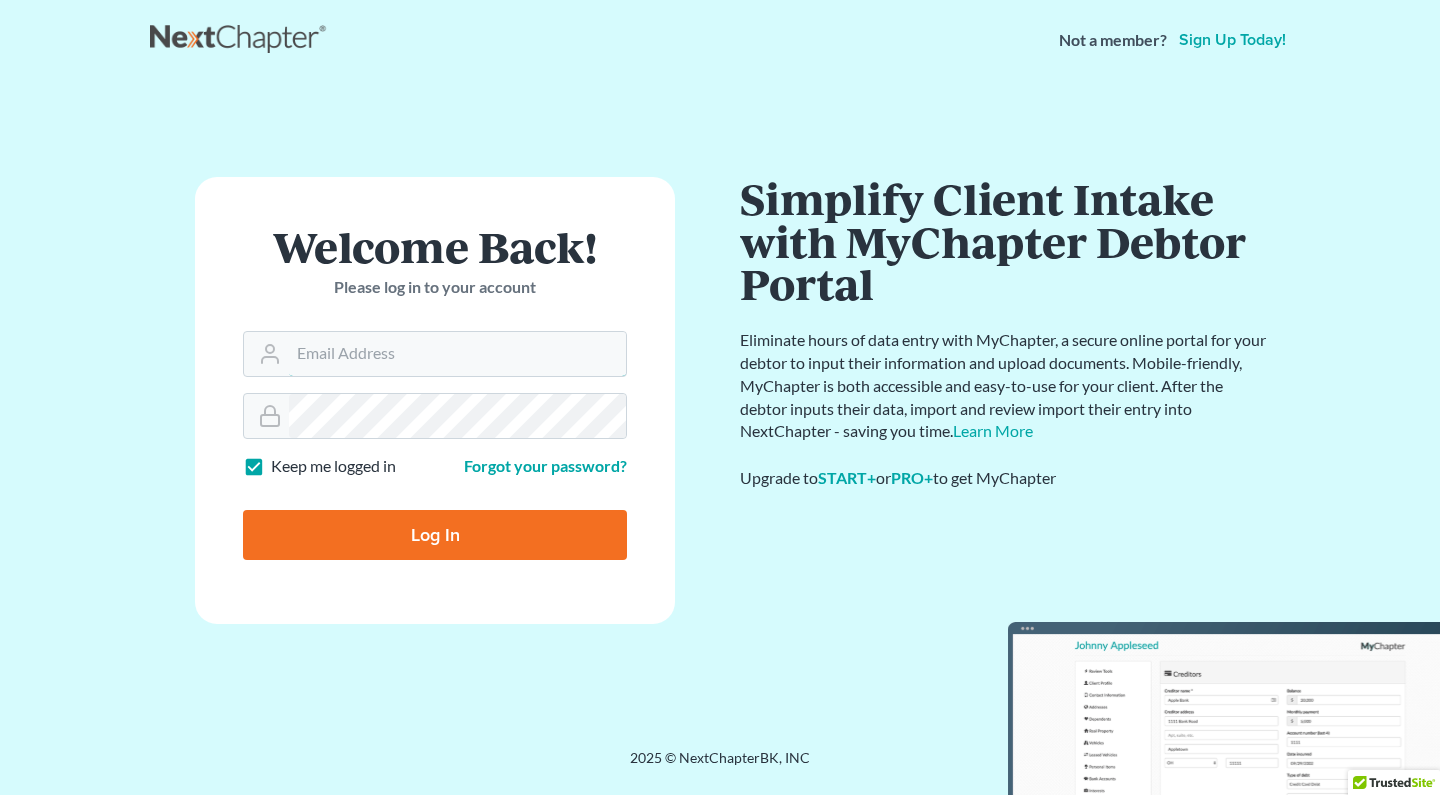 click on "Email Address" at bounding box center (457, 354) 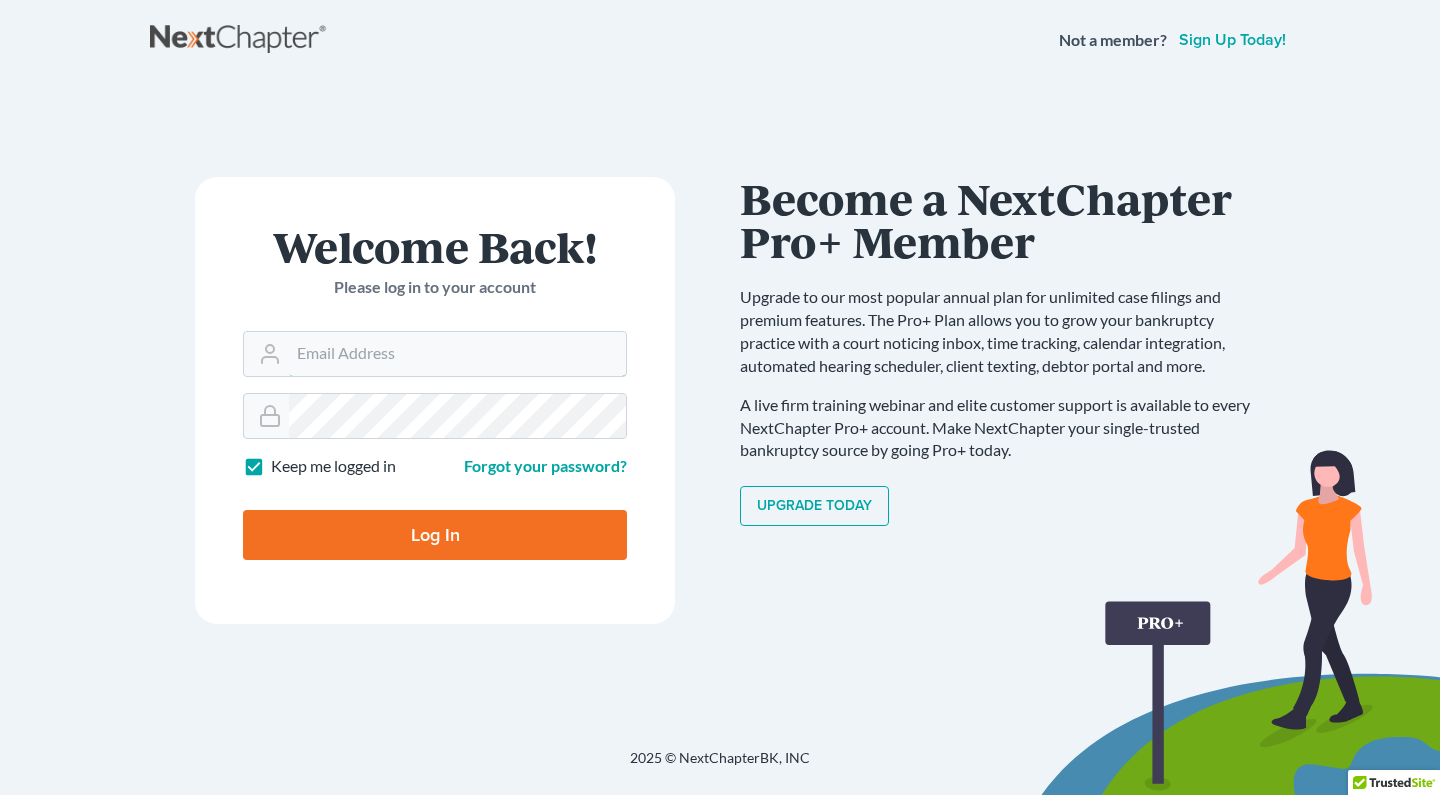 type on "rwortley79@gmail.com" 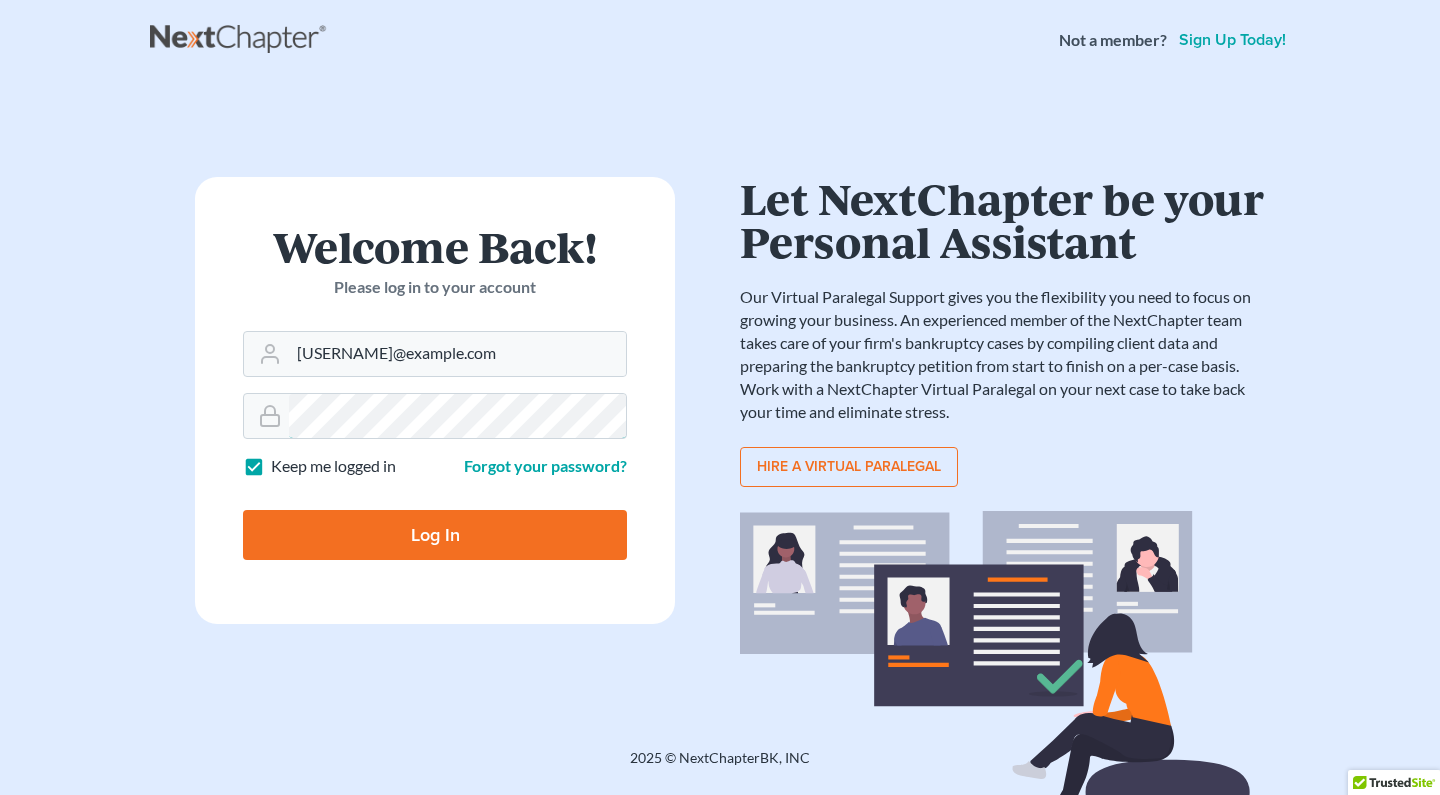 click on "Log In" at bounding box center [435, 535] 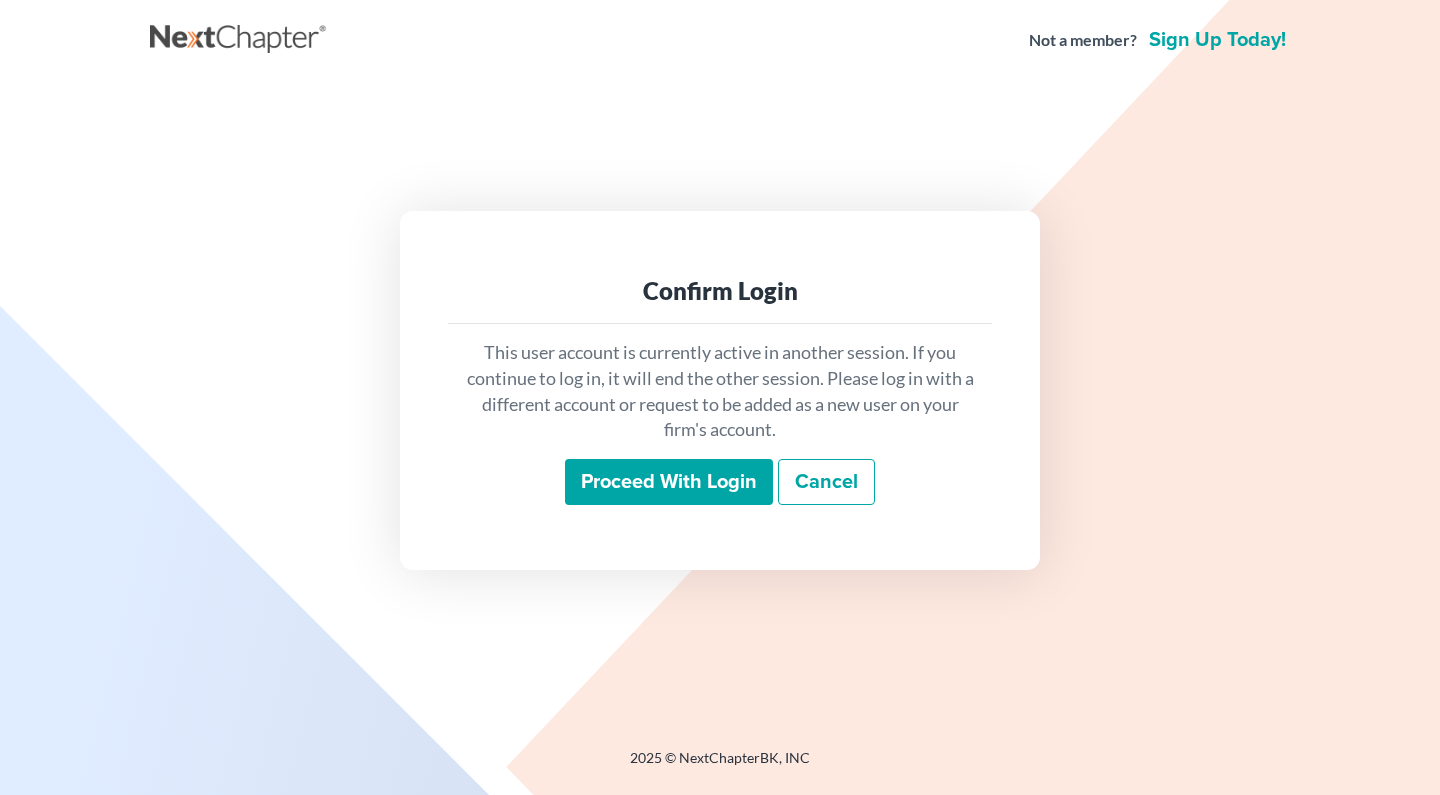 scroll, scrollTop: 0, scrollLeft: 0, axis: both 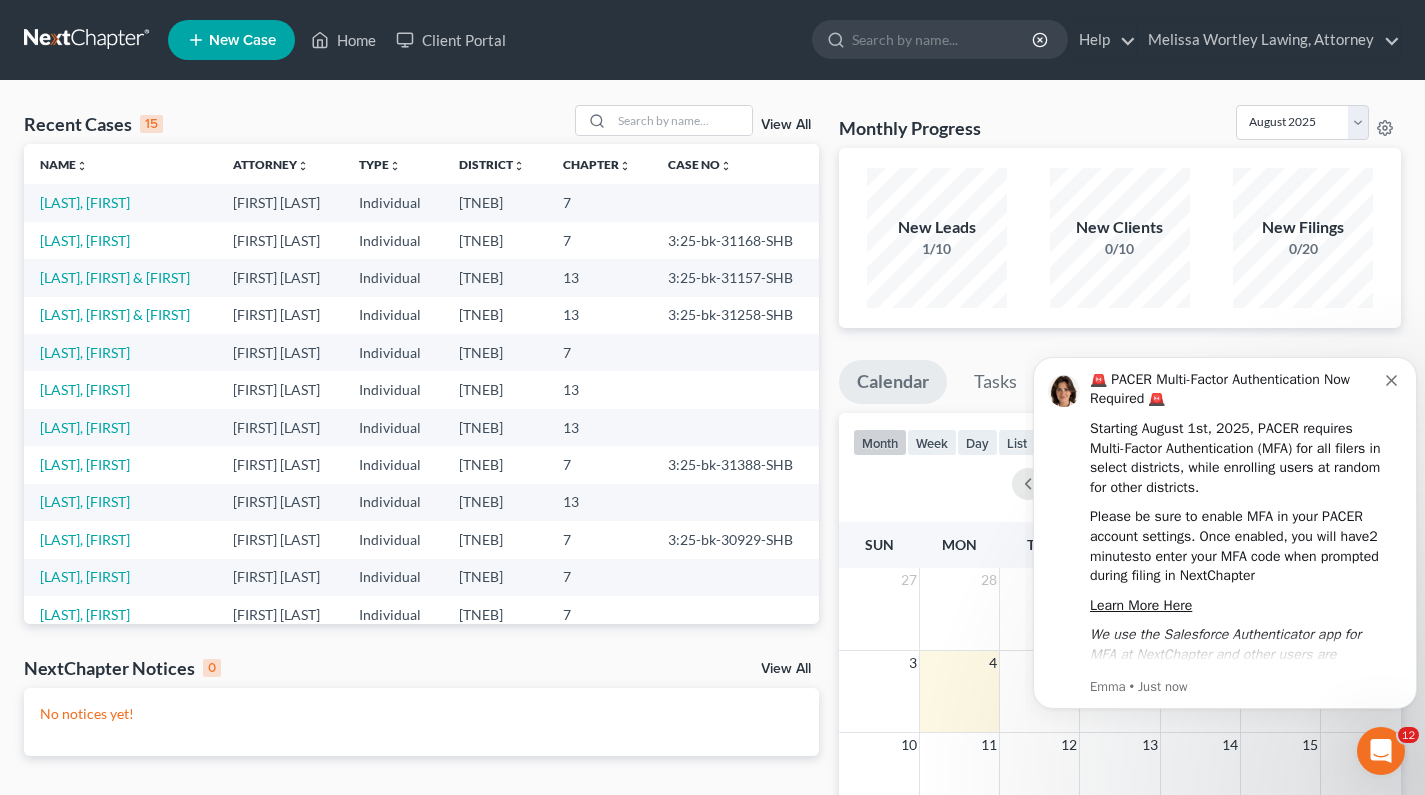 click on "New Case" at bounding box center [242, 40] 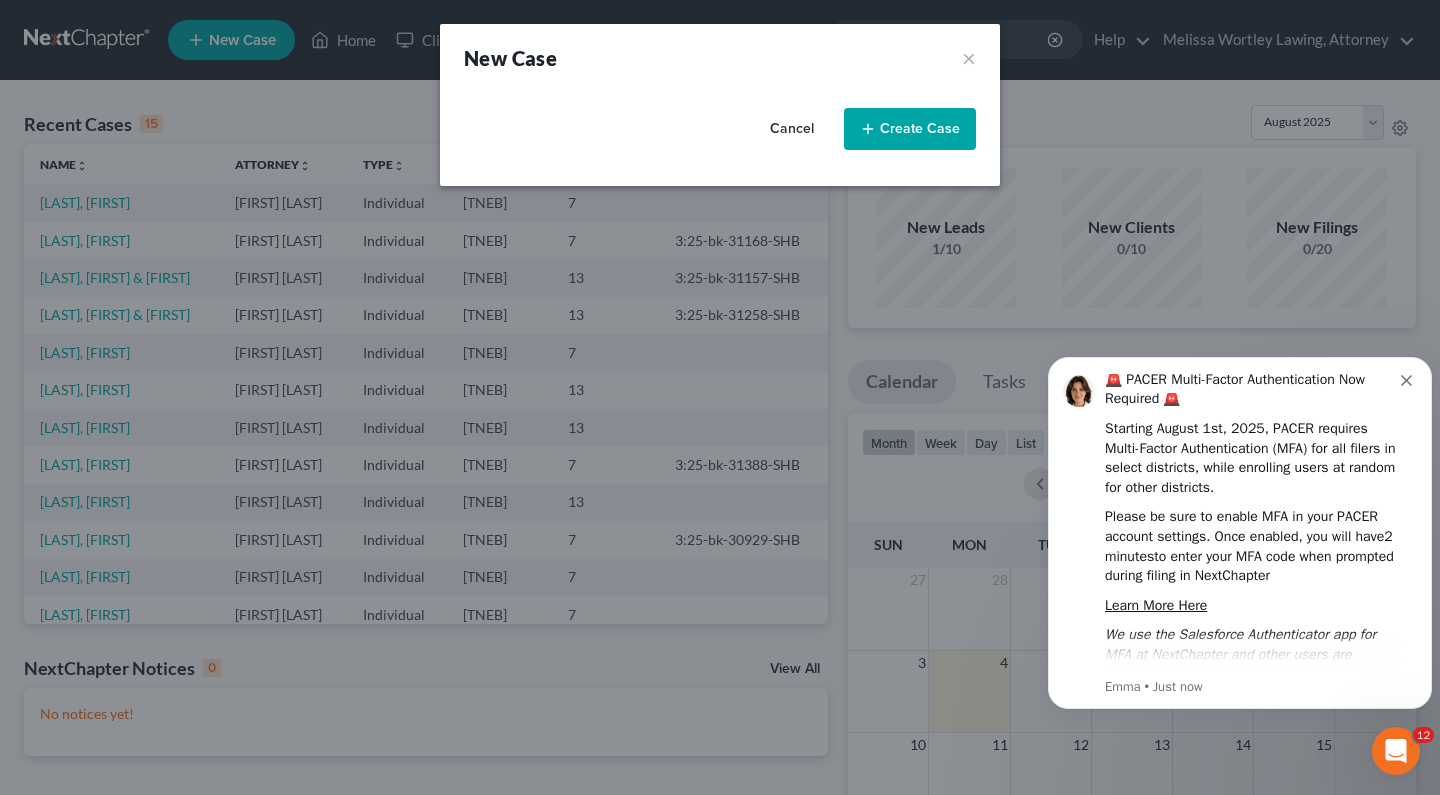 select on "74" 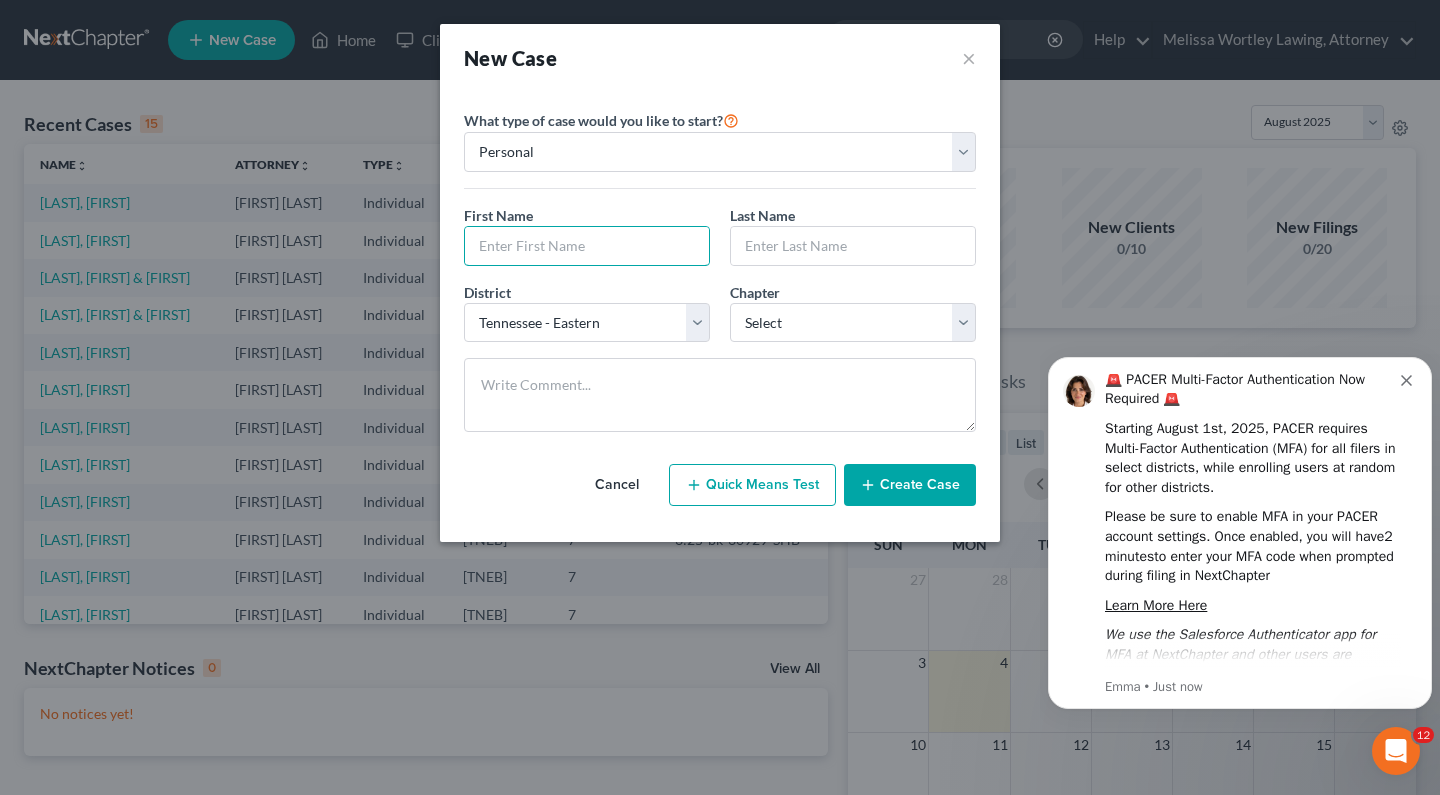 click at bounding box center (587, 246) 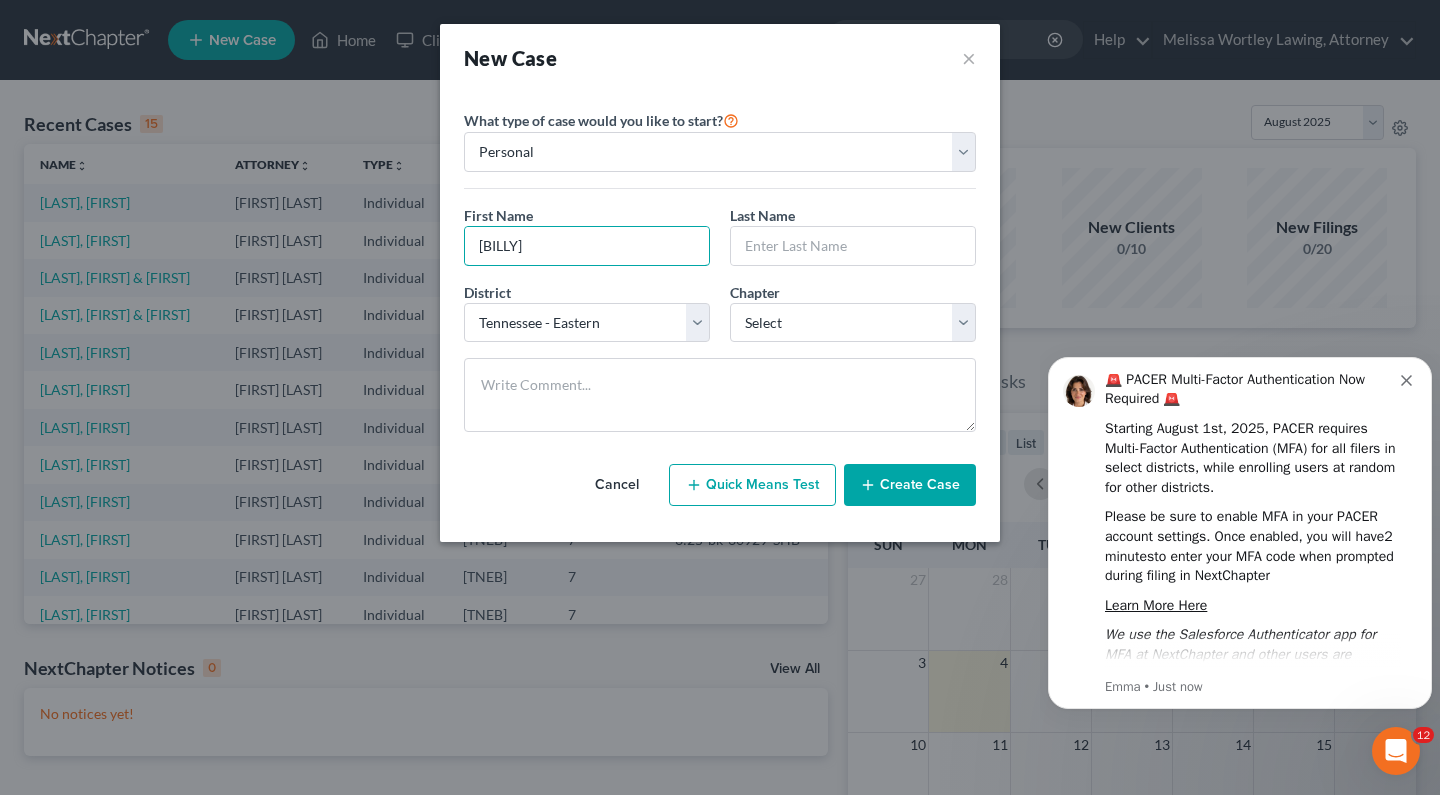 type on "[BILLY]" 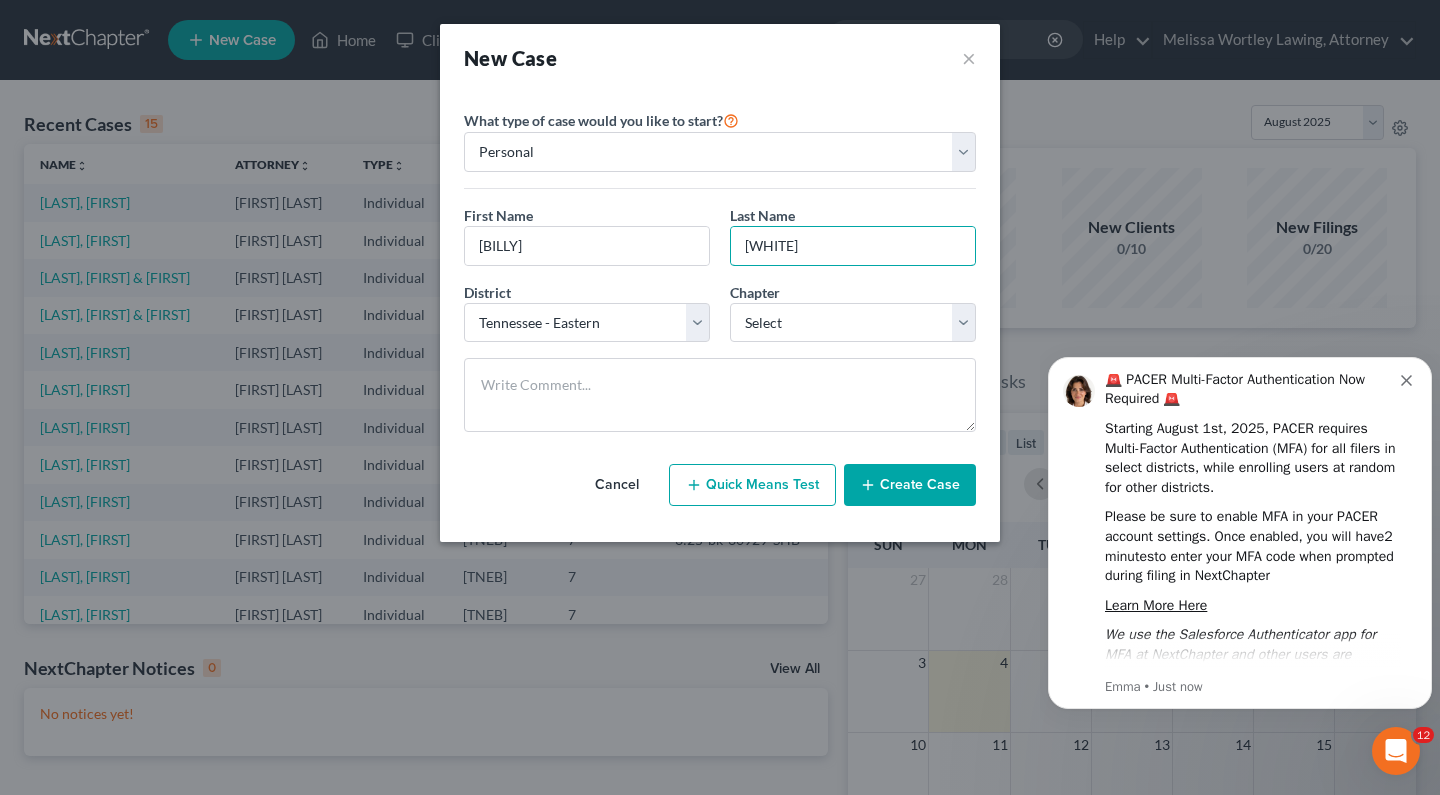 type on "[WHITE]" 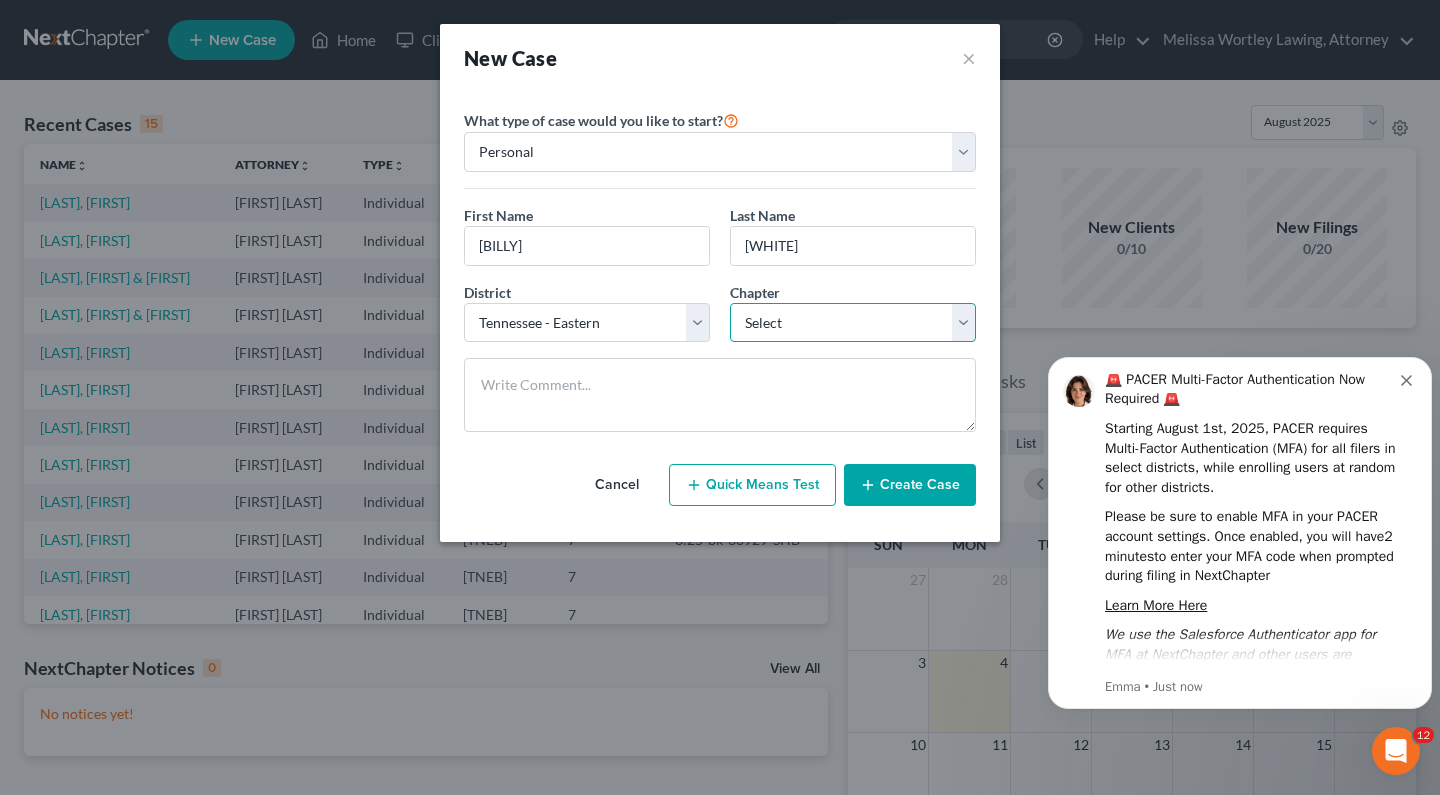 select on "0" 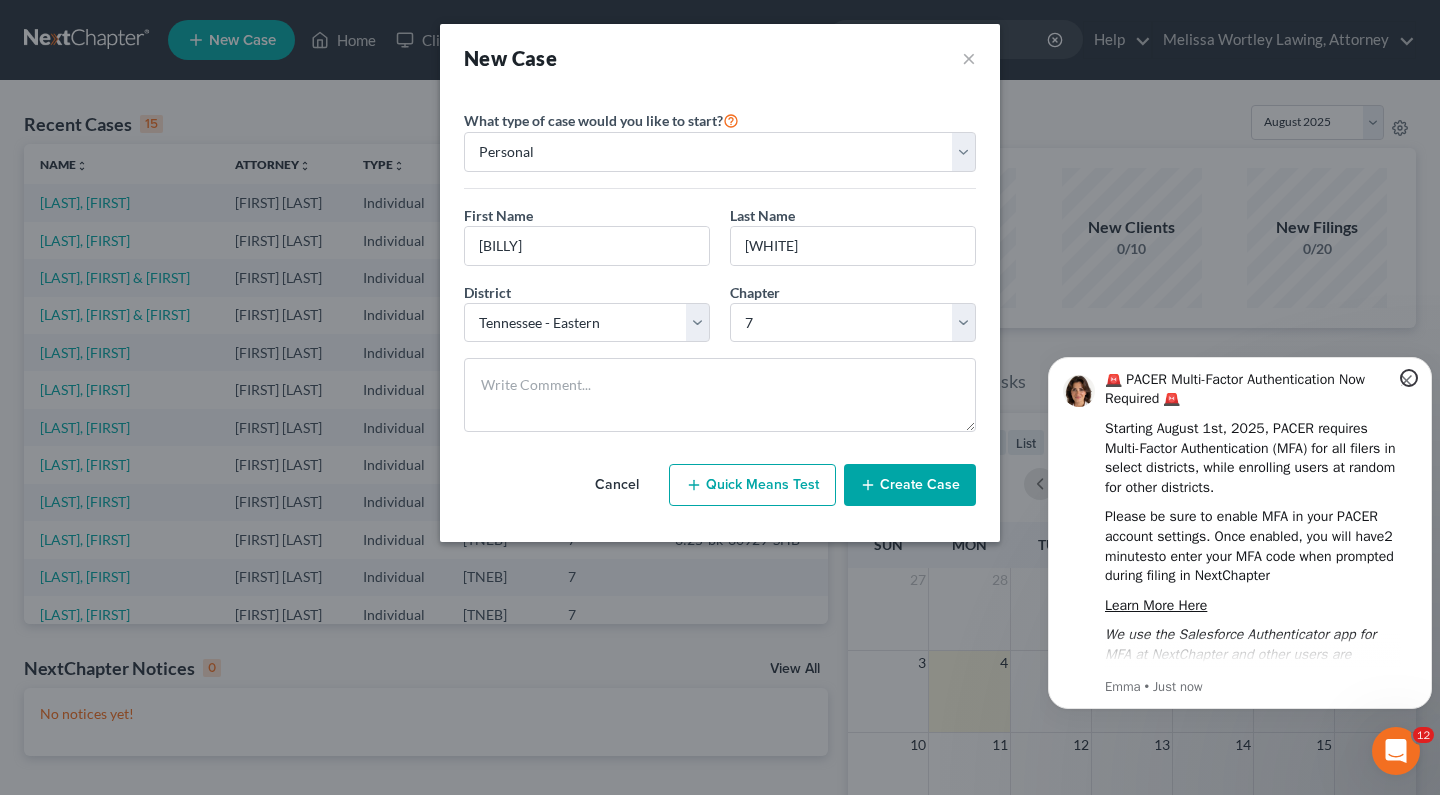 click 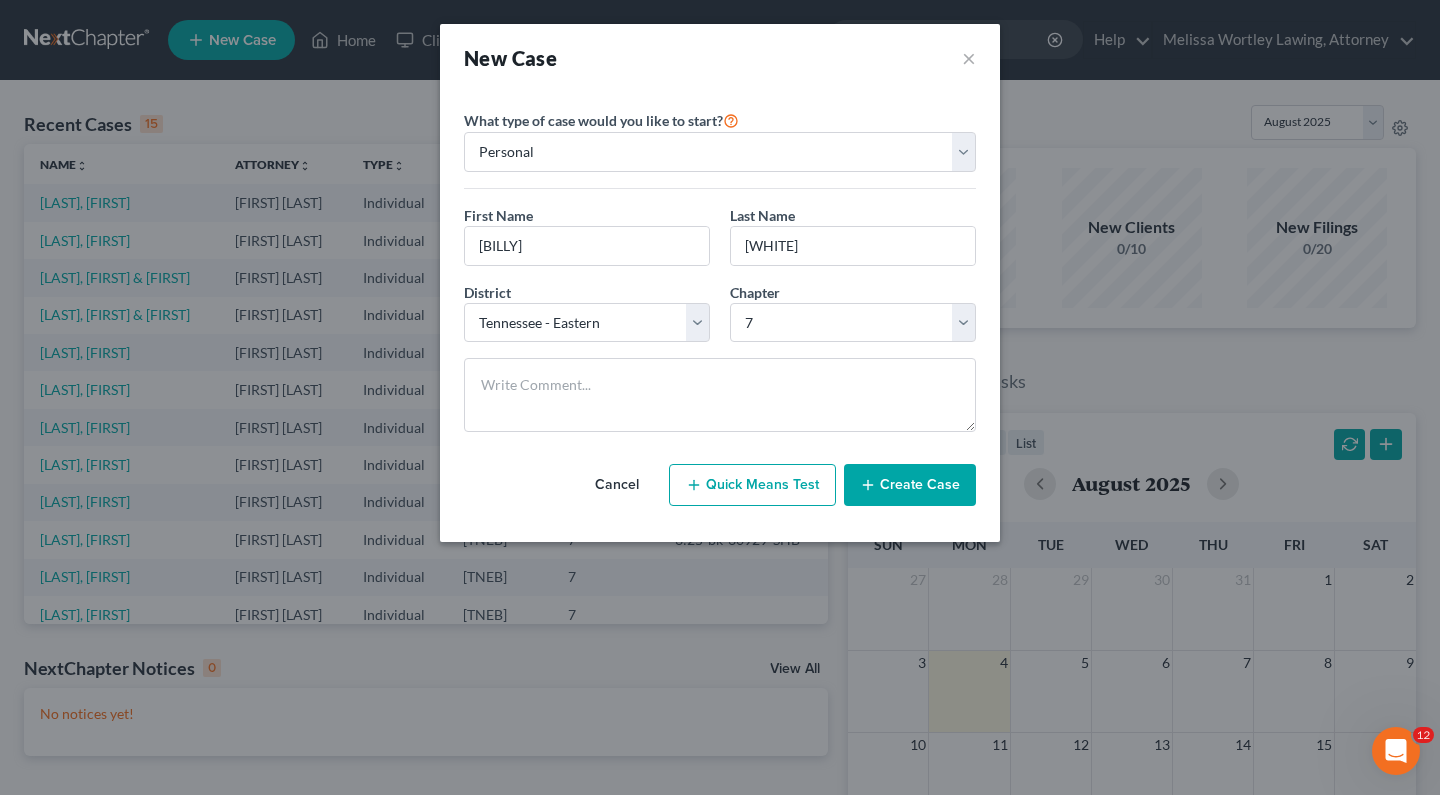 click on "Create Case" at bounding box center [910, 485] 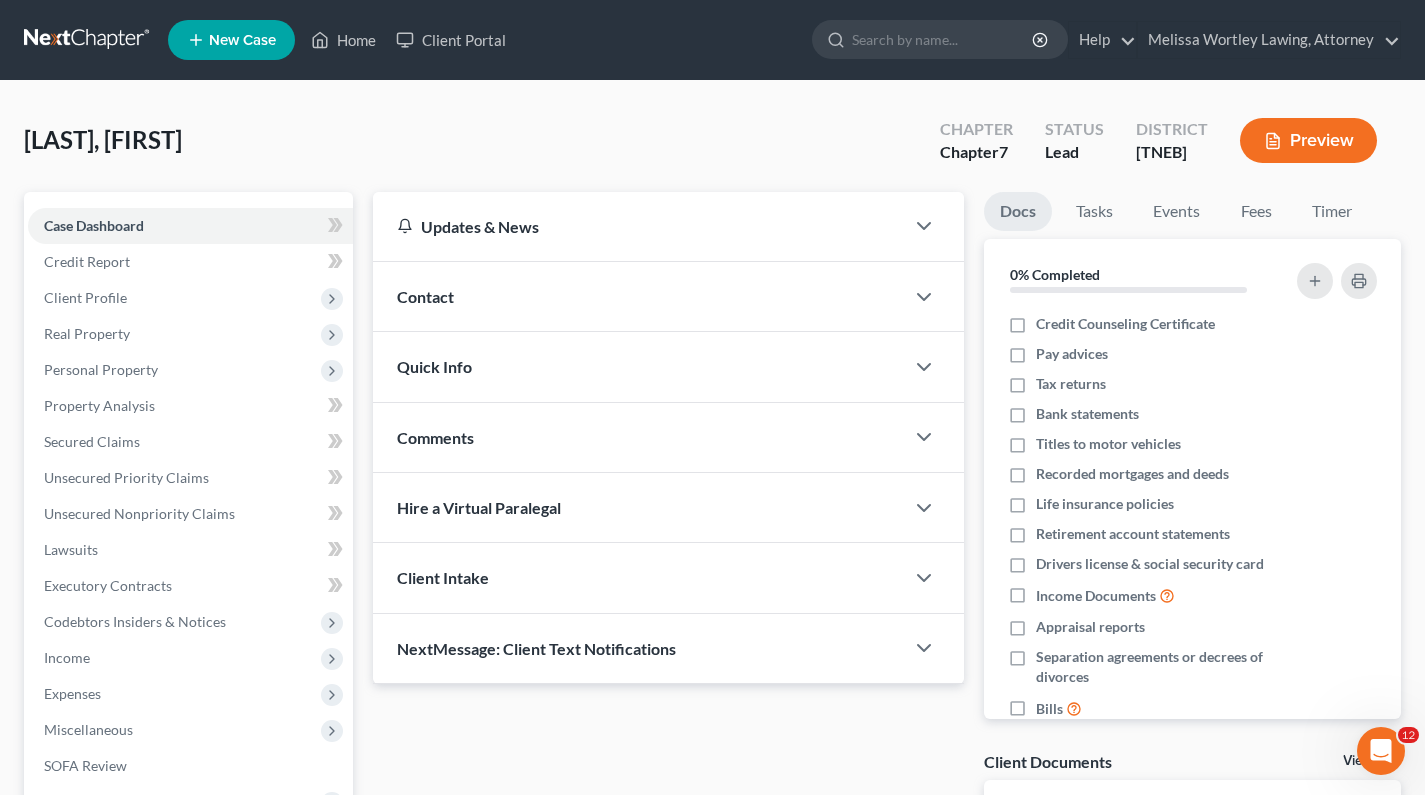 click on "Client Profile" at bounding box center [190, 298] 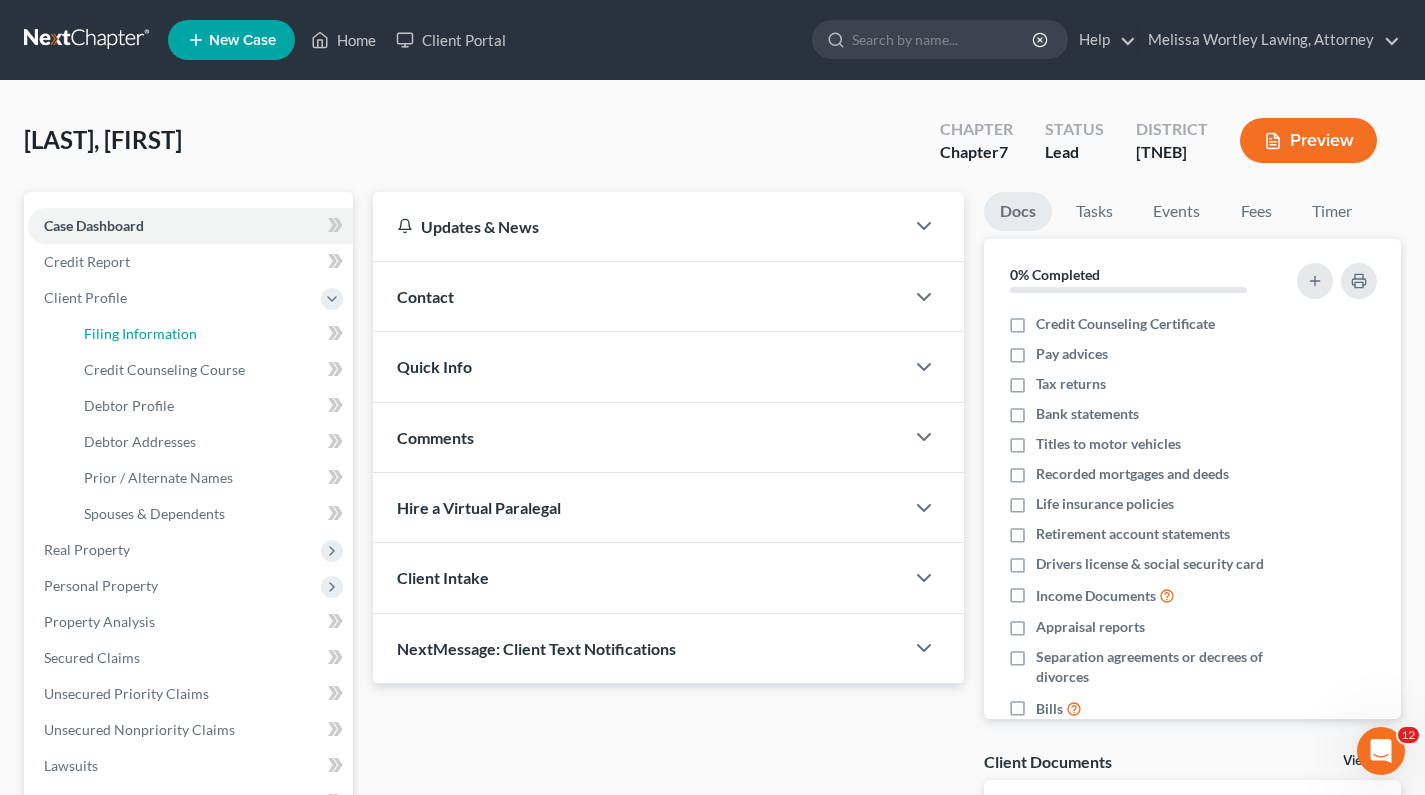 click on "Filing Information" at bounding box center [140, 333] 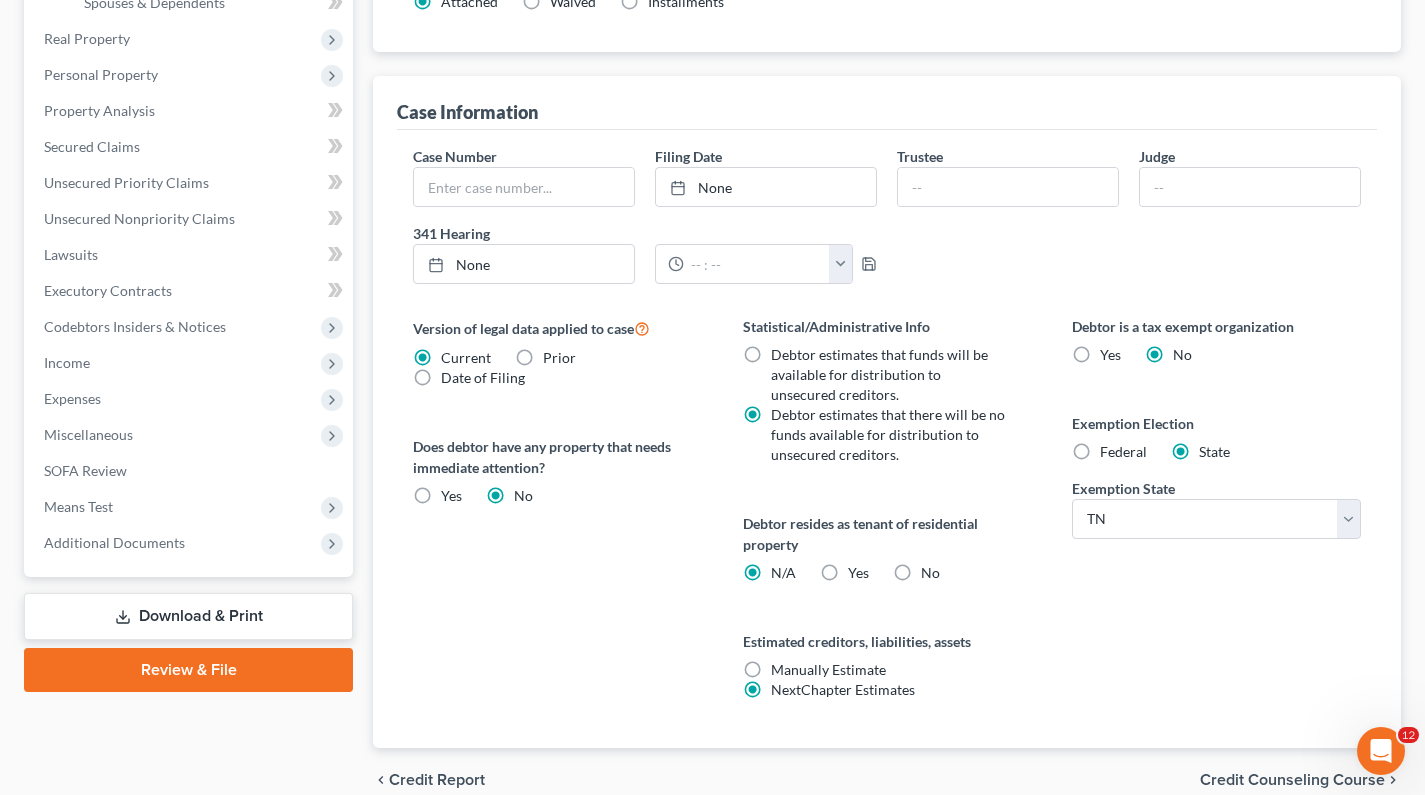 scroll, scrollTop: 512, scrollLeft: 0, axis: vertical 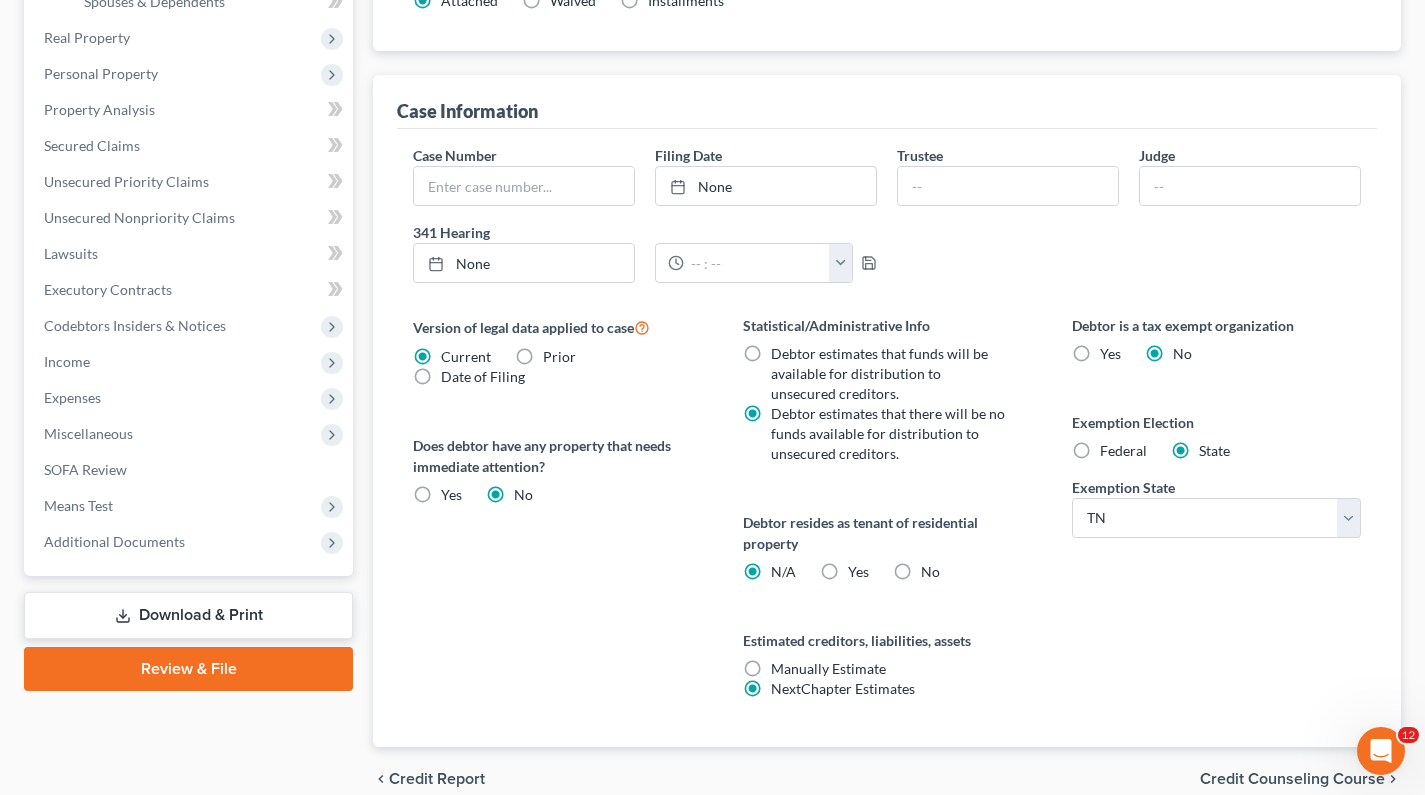 click on "Yes Yes" at bounding box center [858, 572] 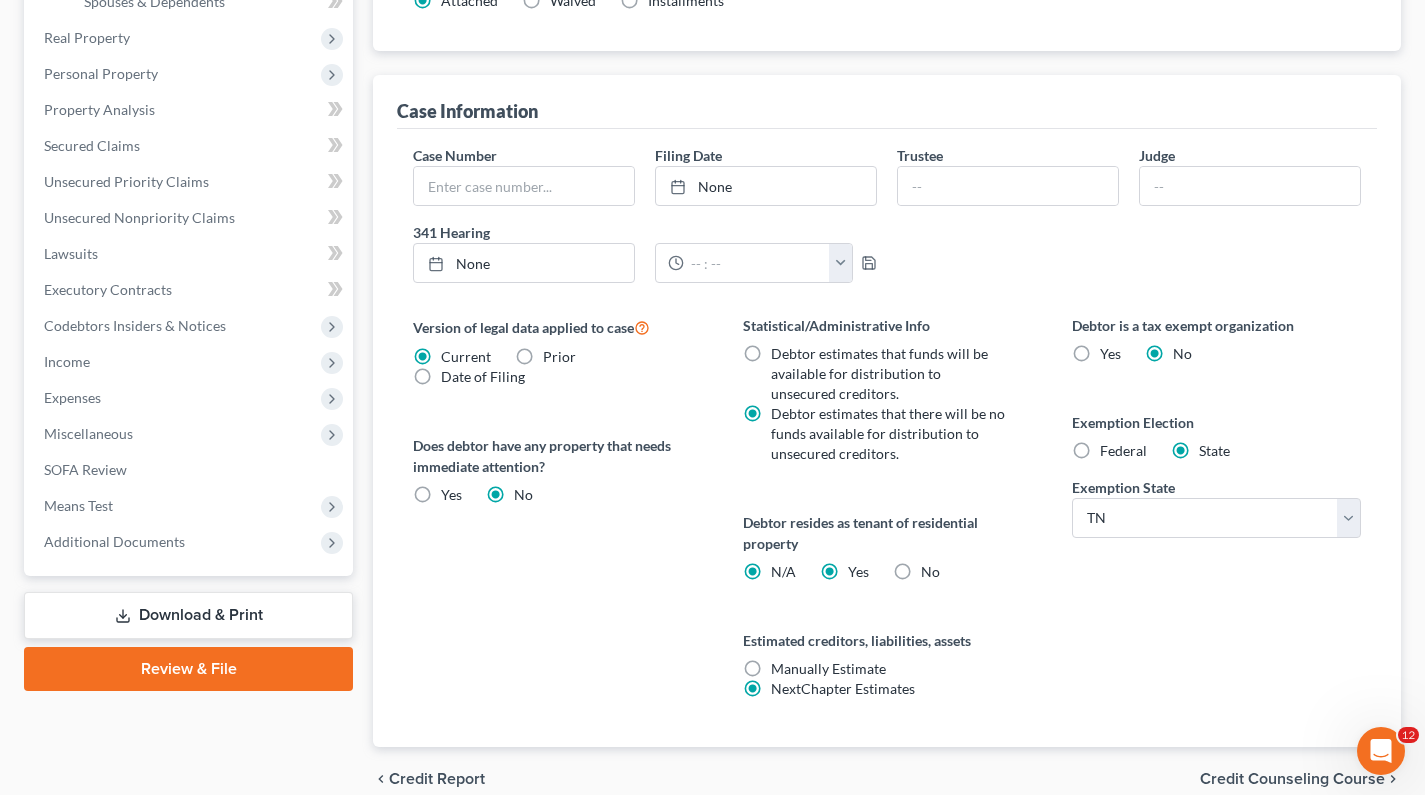 radio on "false" 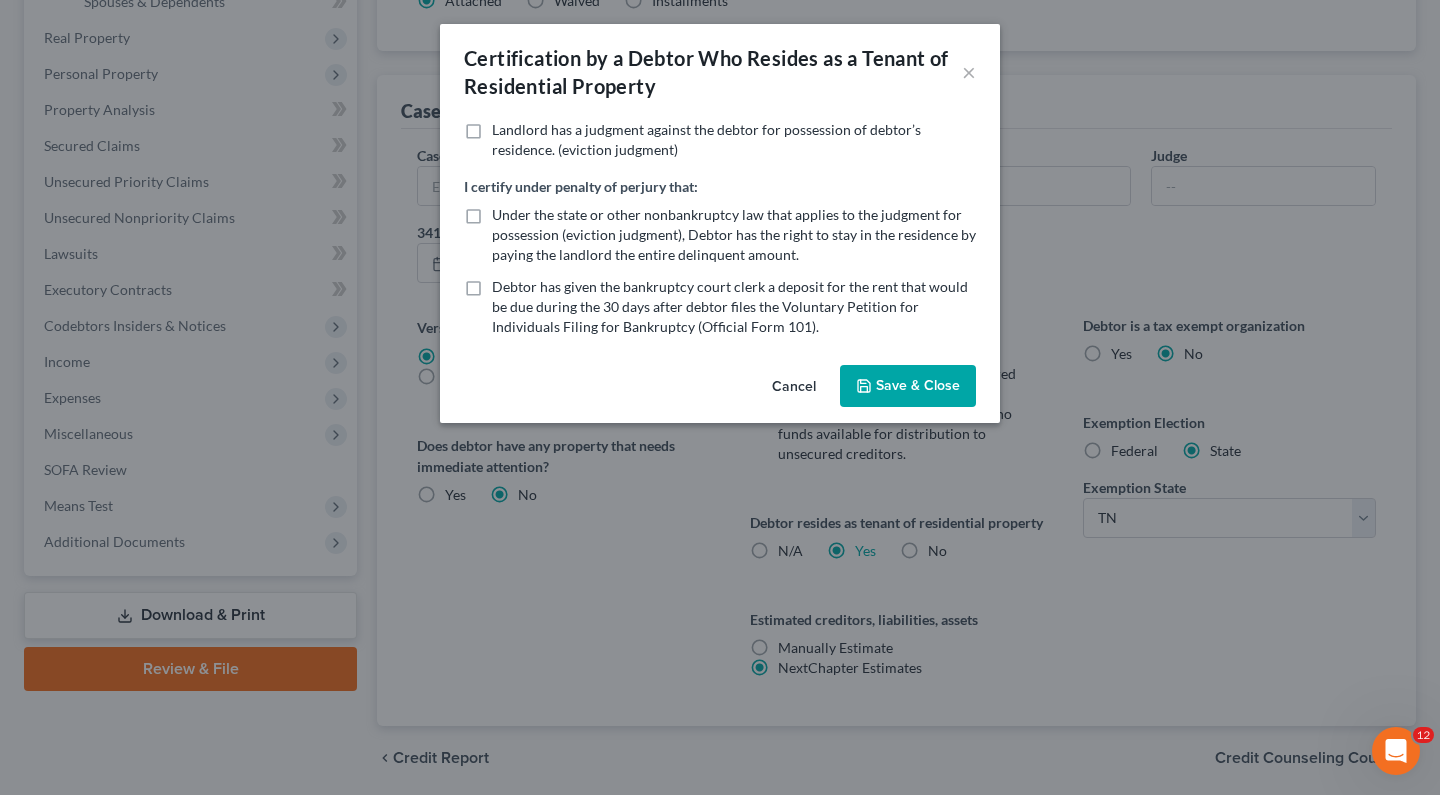 click on "Save & Close" at bounding box center (908, 386) 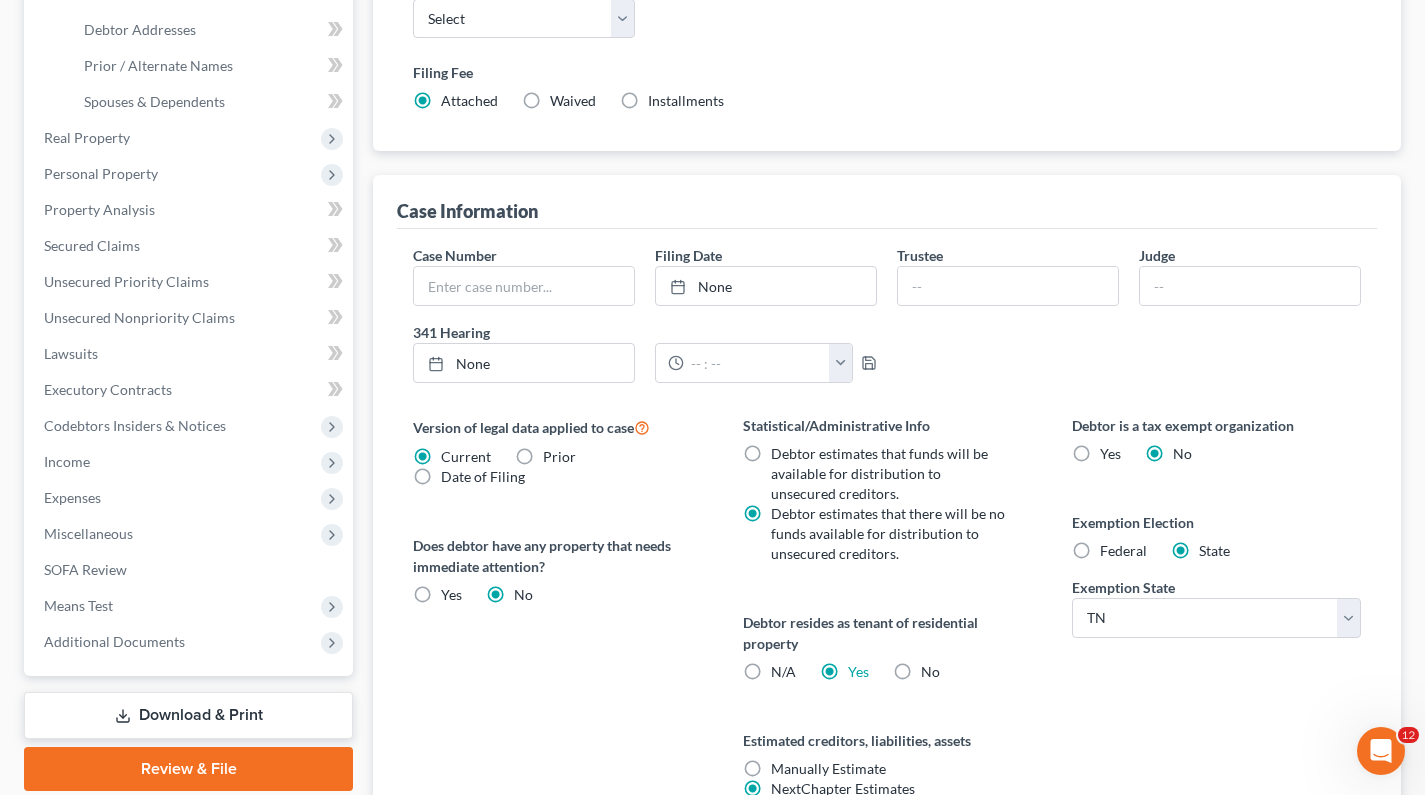 scroll, scrollTop: 0, scrollLeft: 0, axis: both 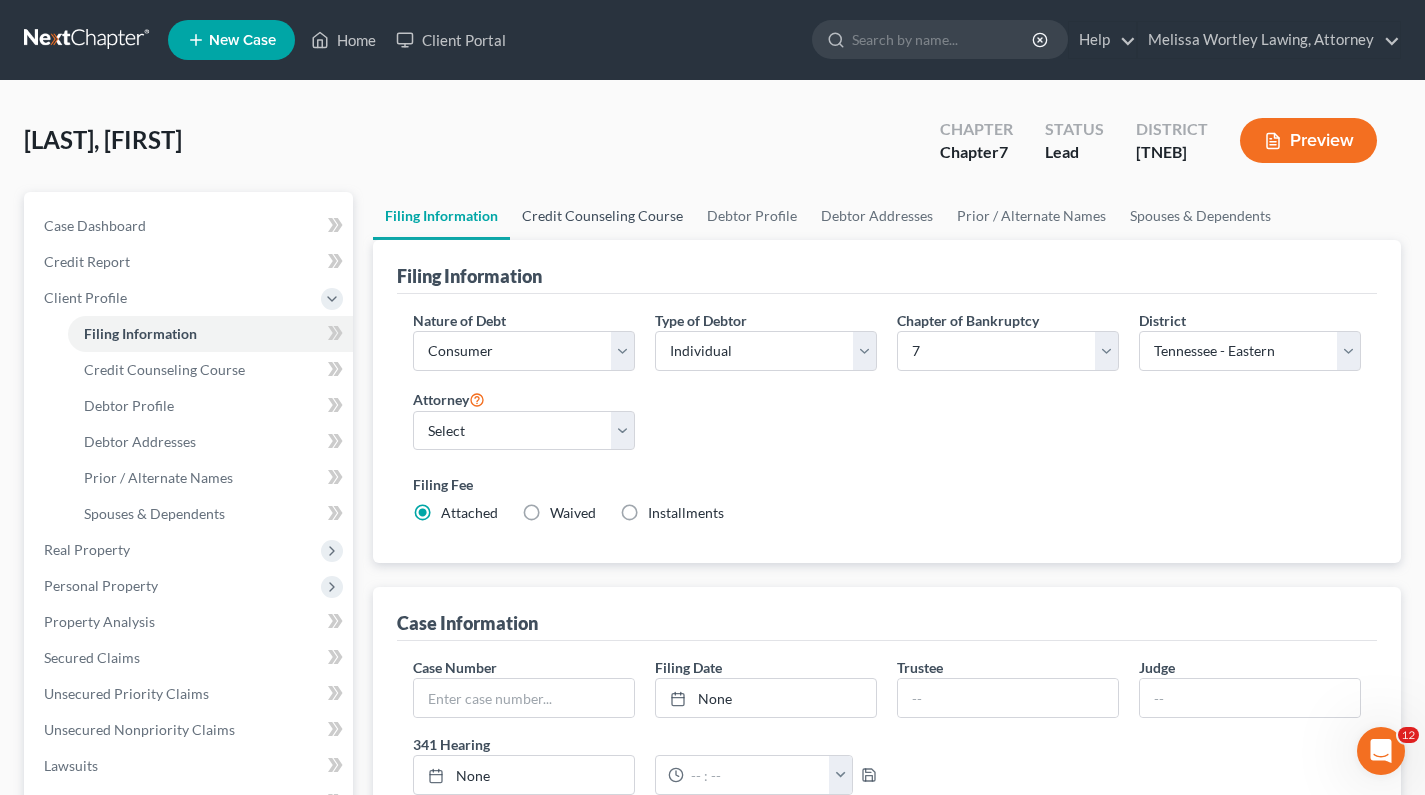click on "Credit Counseling Course" at bounding box center (602, 216) 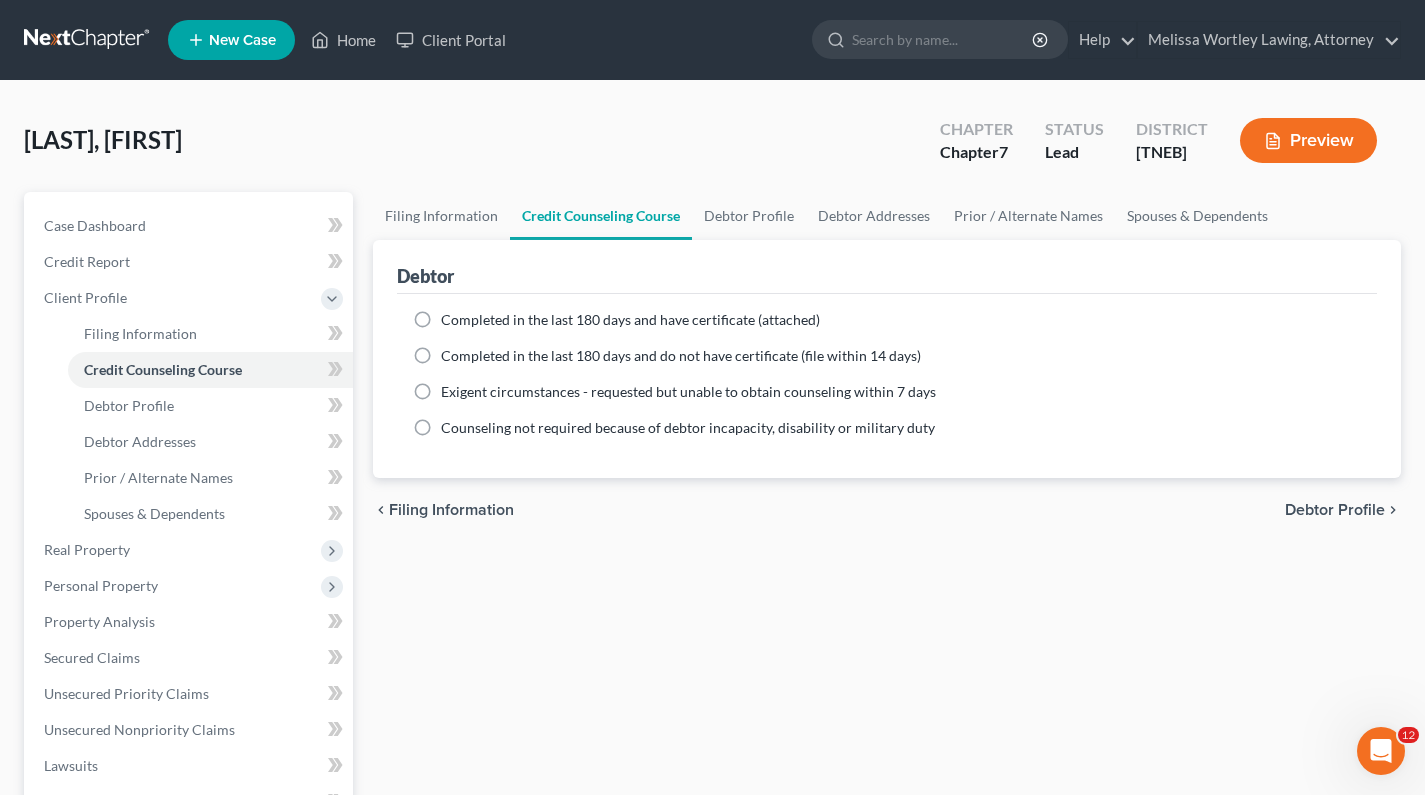 click on "Completed in the last 180 days and have certificate (attached)" at bounding box center [630, 319] 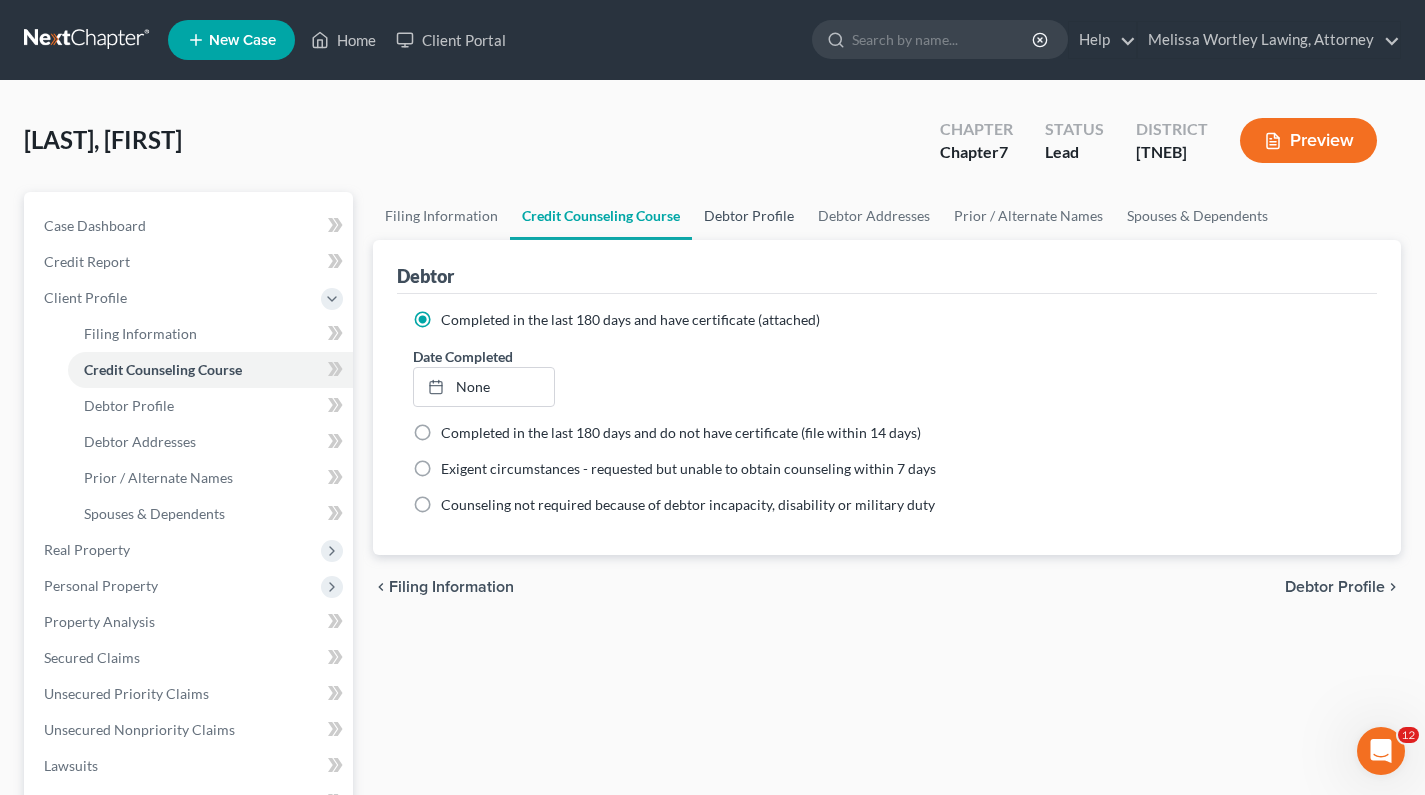 click on "Debtor Profile" at bounding box center [749, 216] 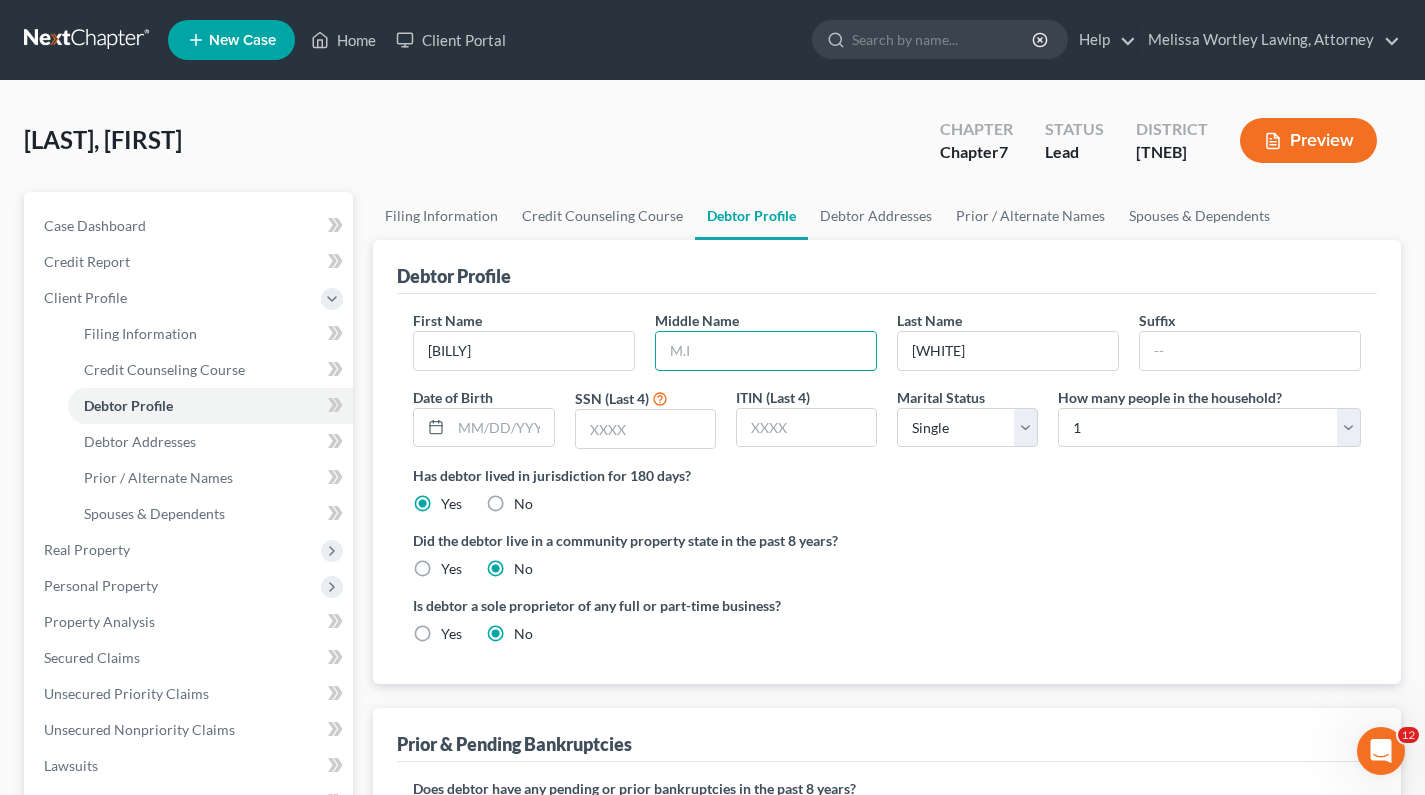 click at bounding box center (766, 351) 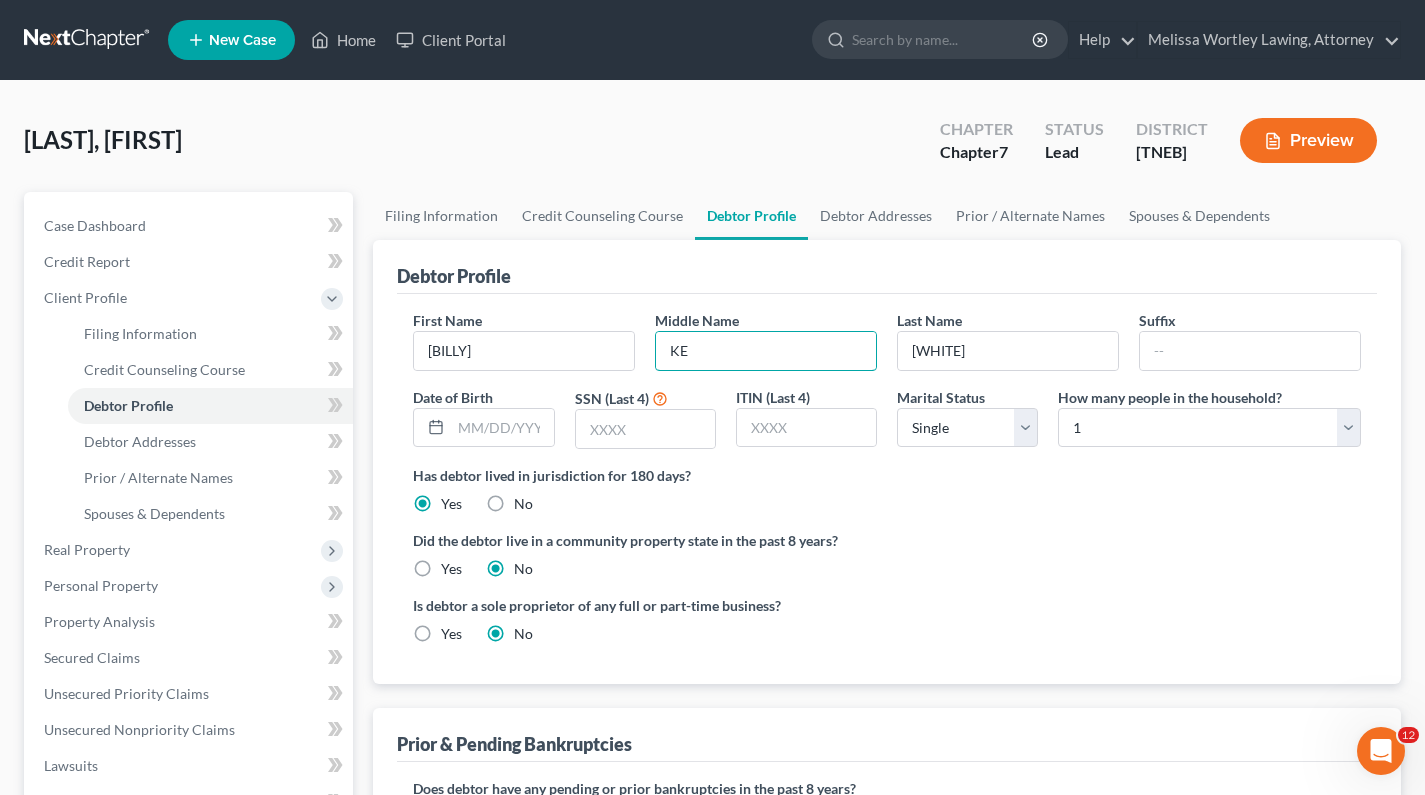 type on "K" 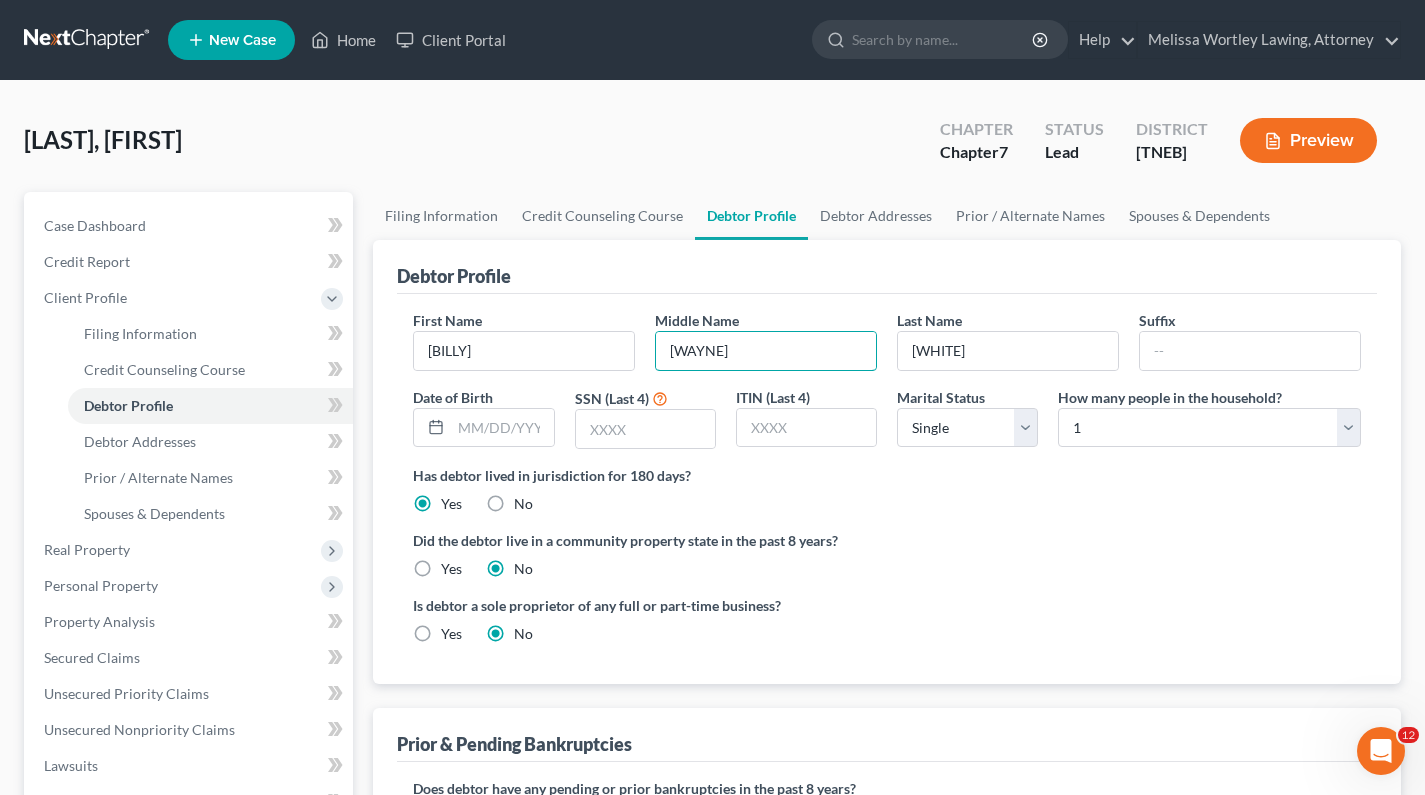 type on "[WAYNE]" 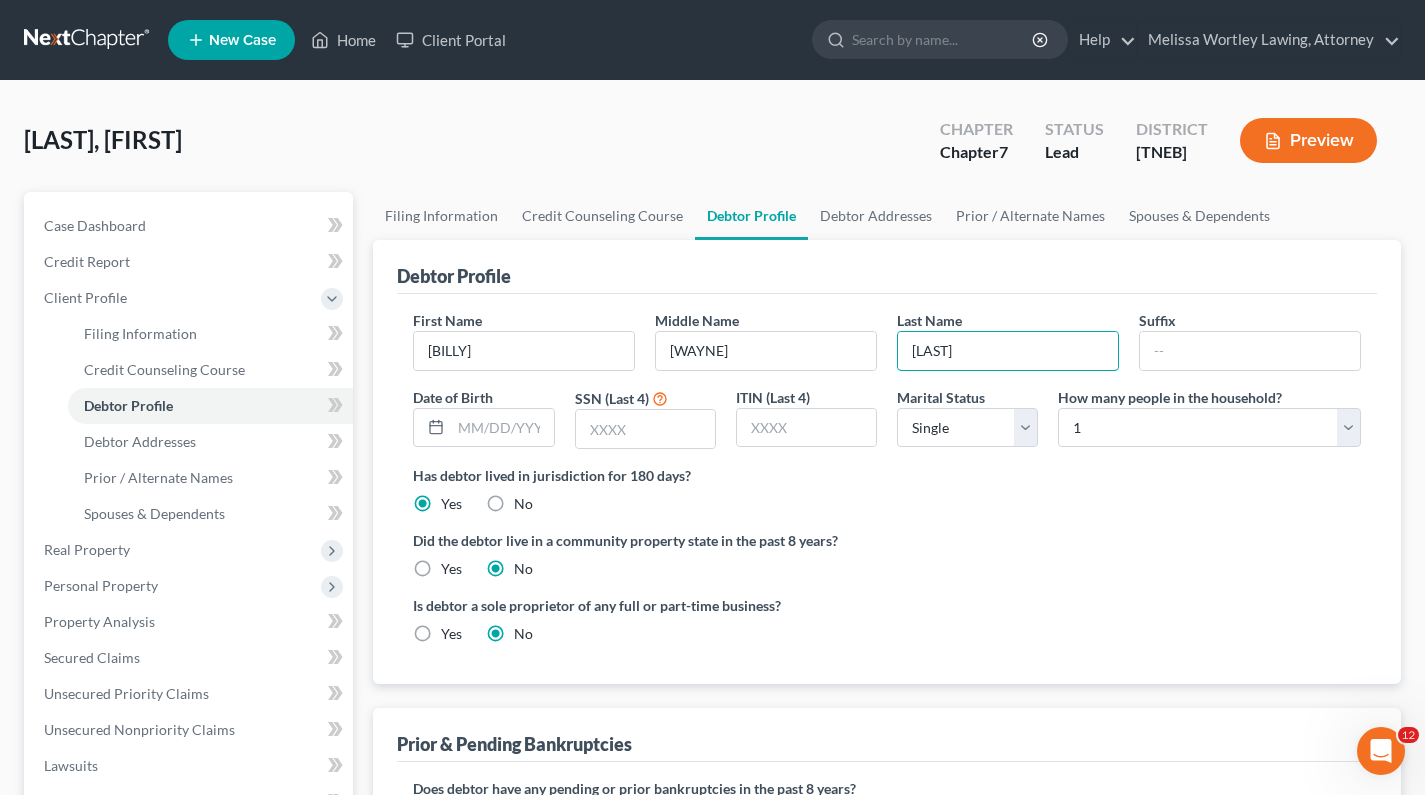 type on "[LAST]" 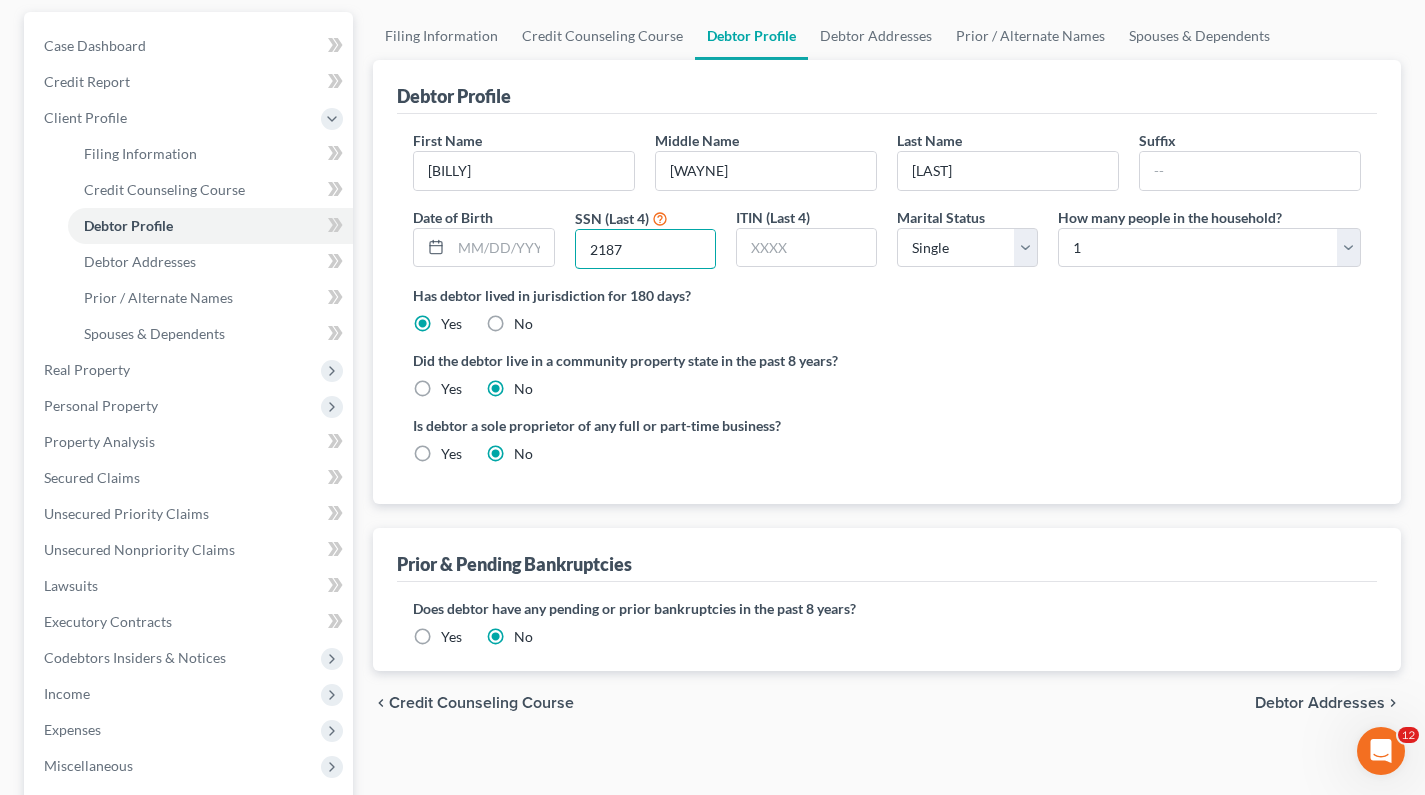 scroll, scrollTop: 179, scrollLeft: 0, axis: vertical 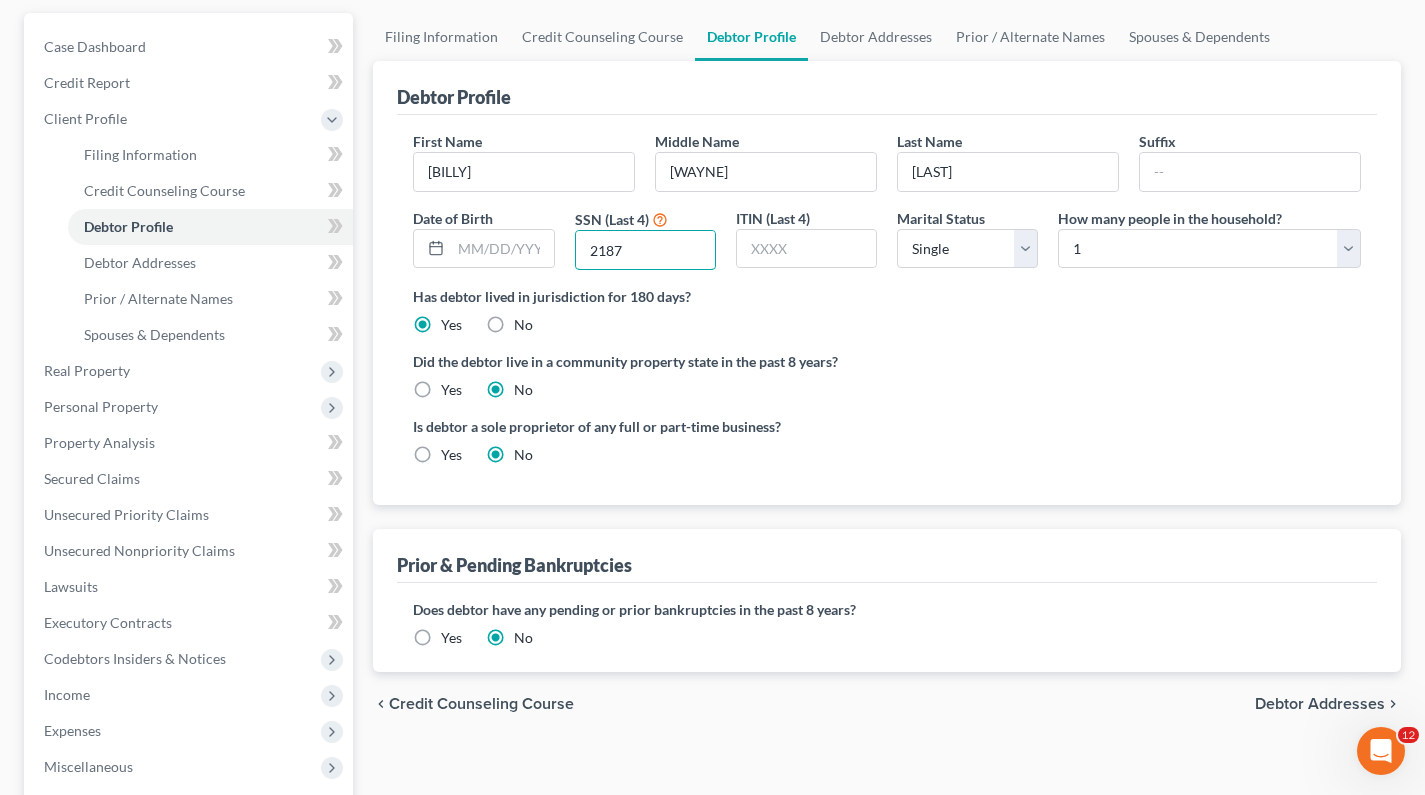 type on "2187" 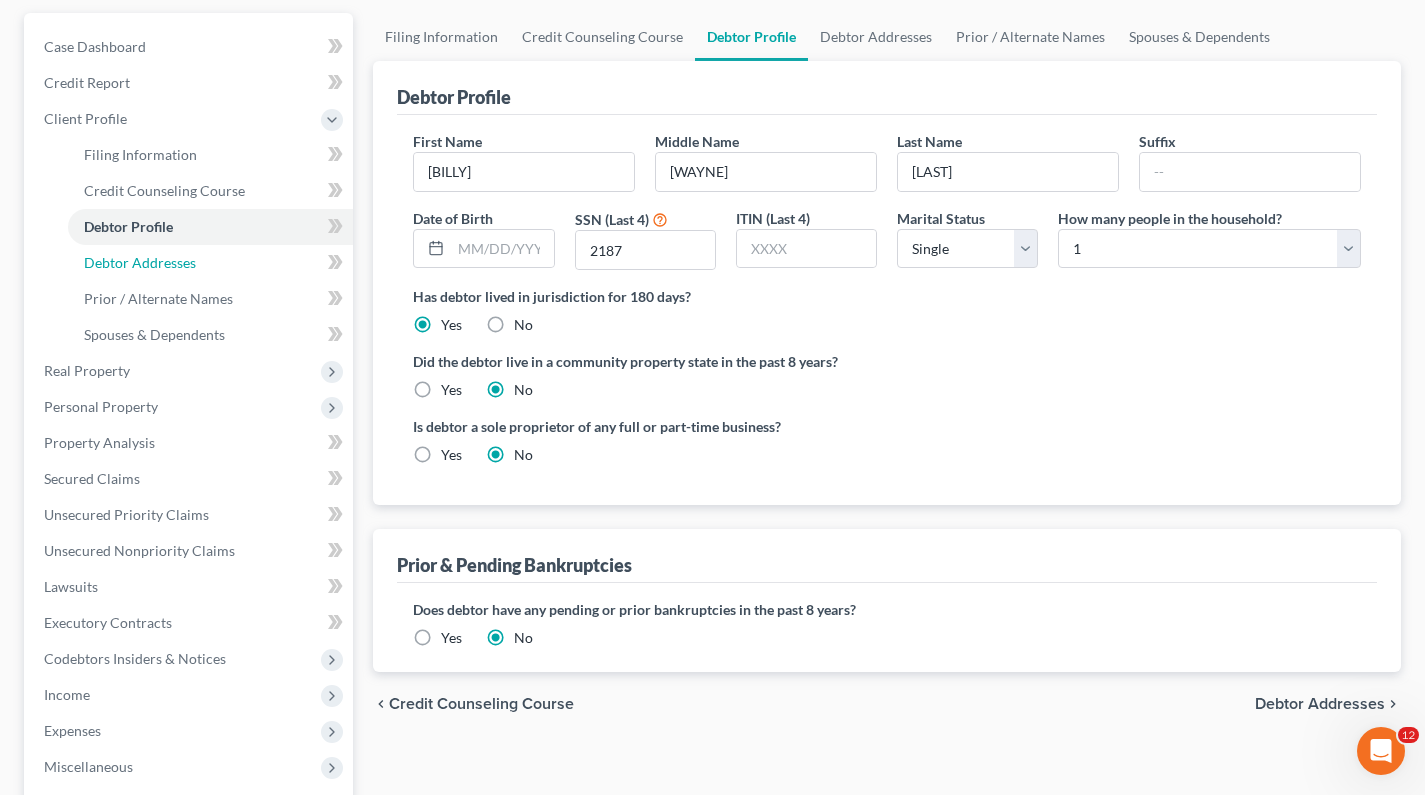 click on "Debtor Addresses" at bounding box center (140, 262) 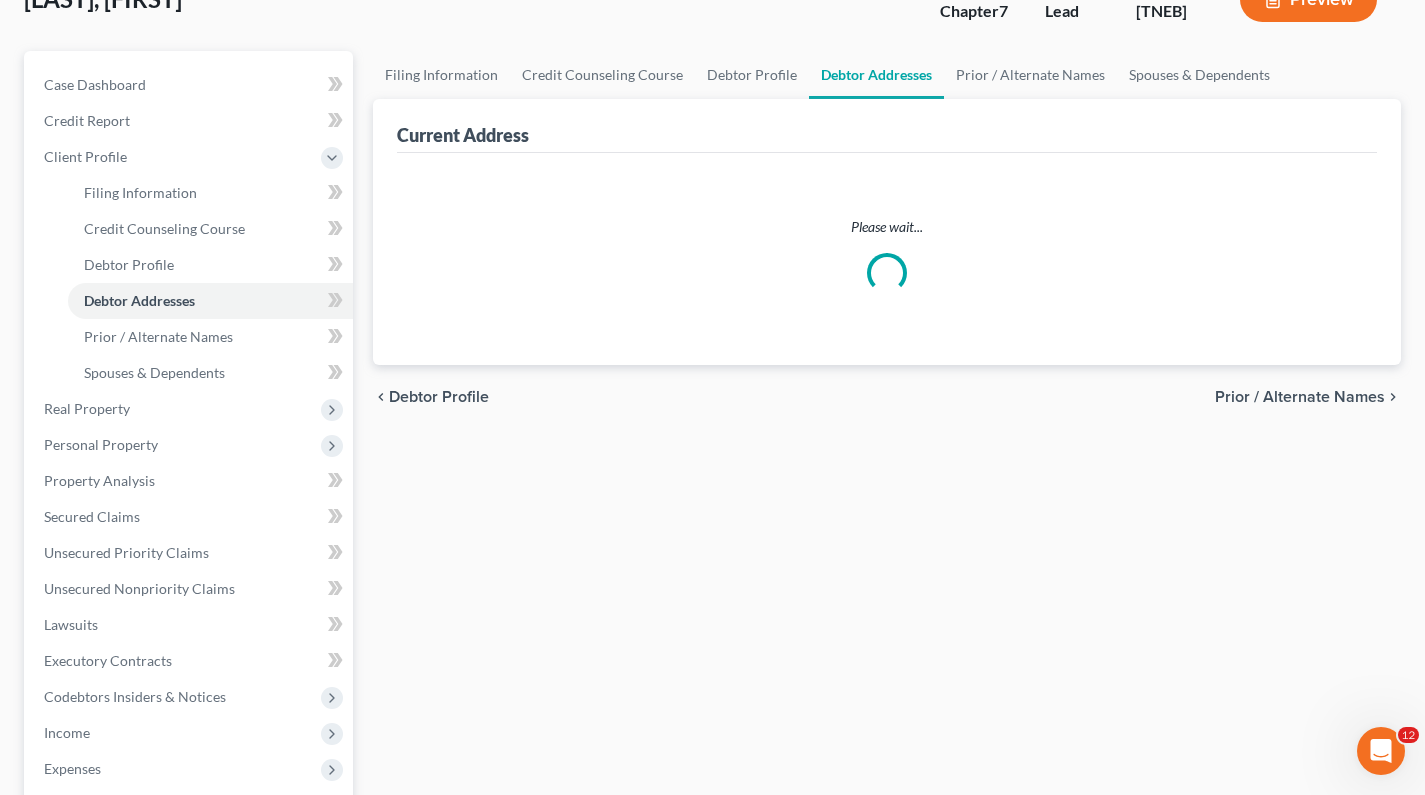 select on "0" 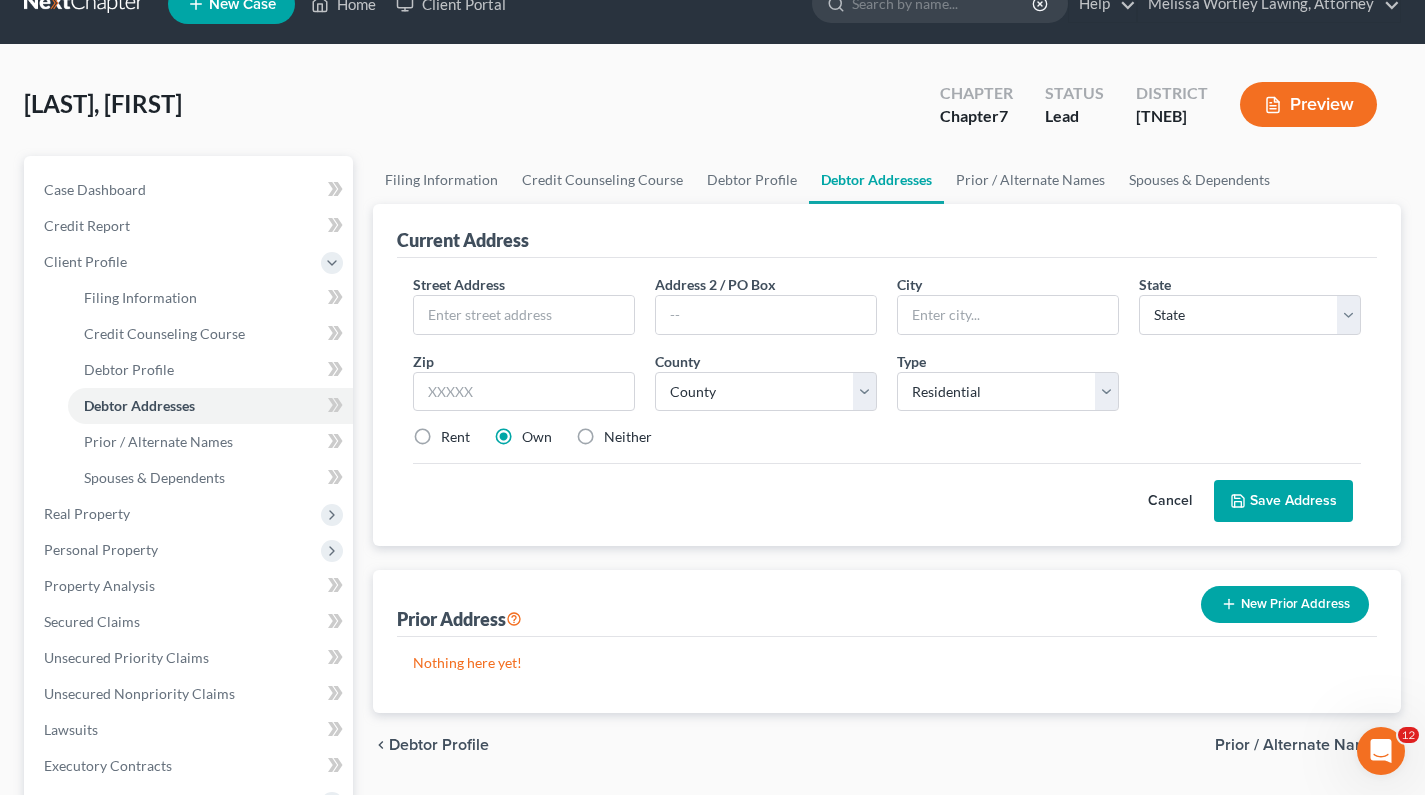 scroll, scrollTop: 0, scrollLeft: 0, axis: both 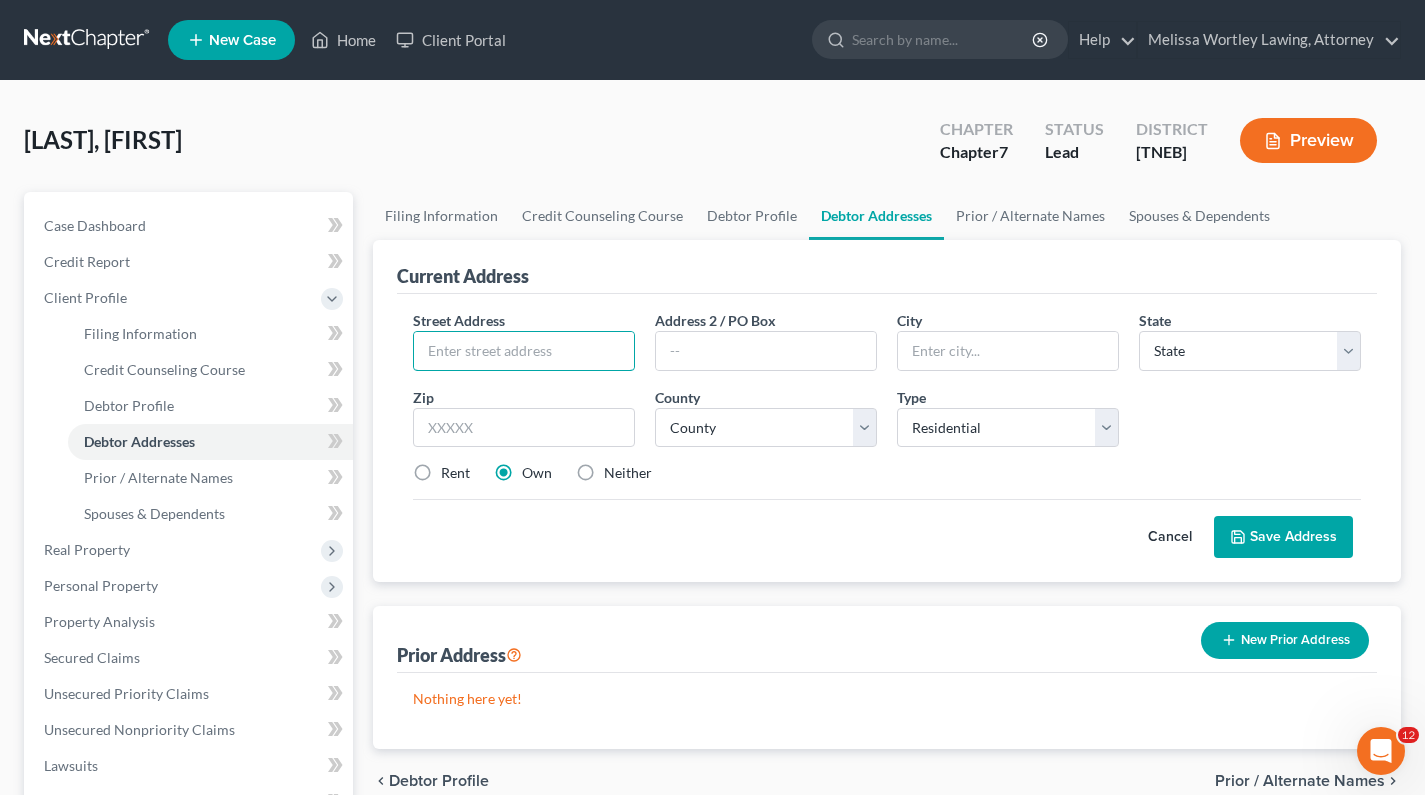 click at bounding box center [524, 351] 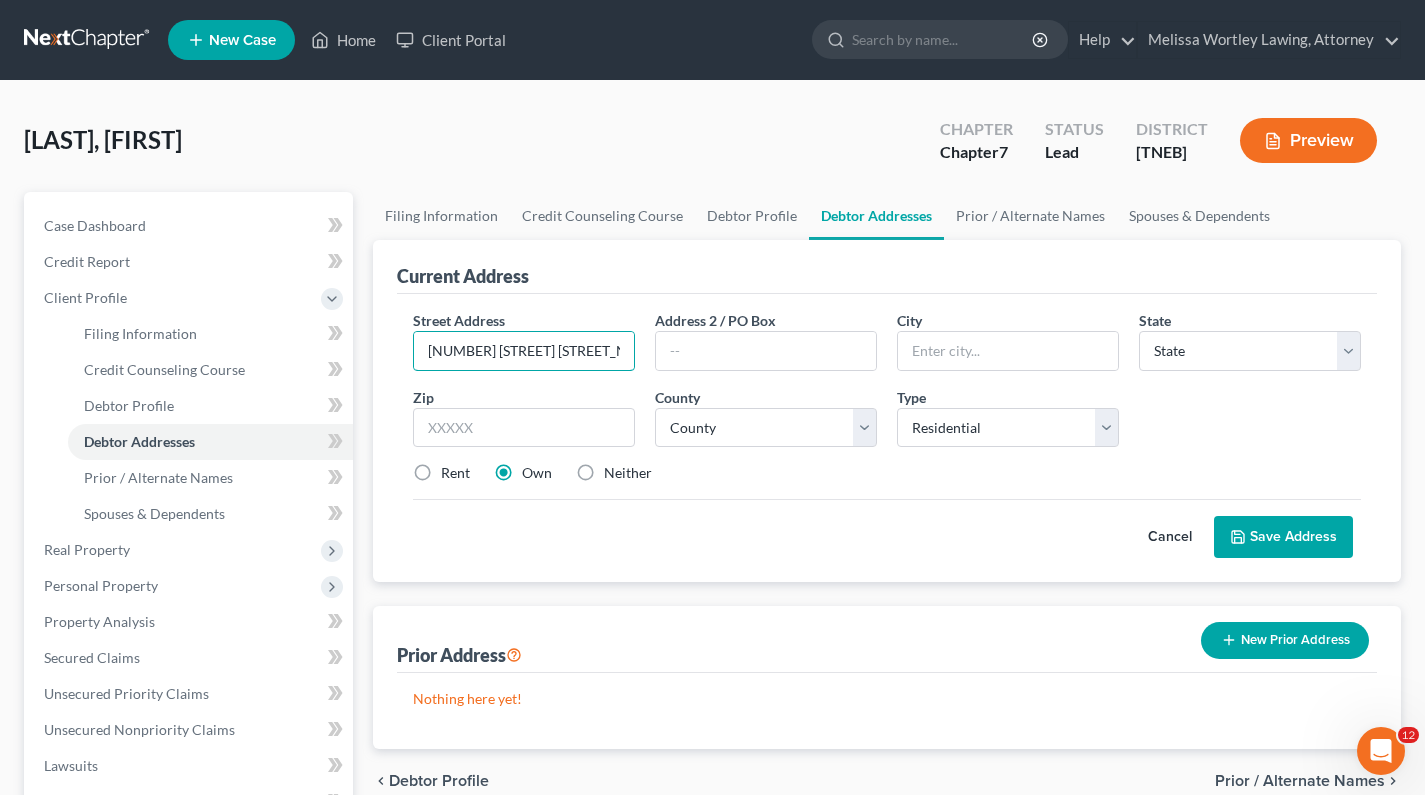 type on "[NUMBER] [STREET] [STREET_NAME]" 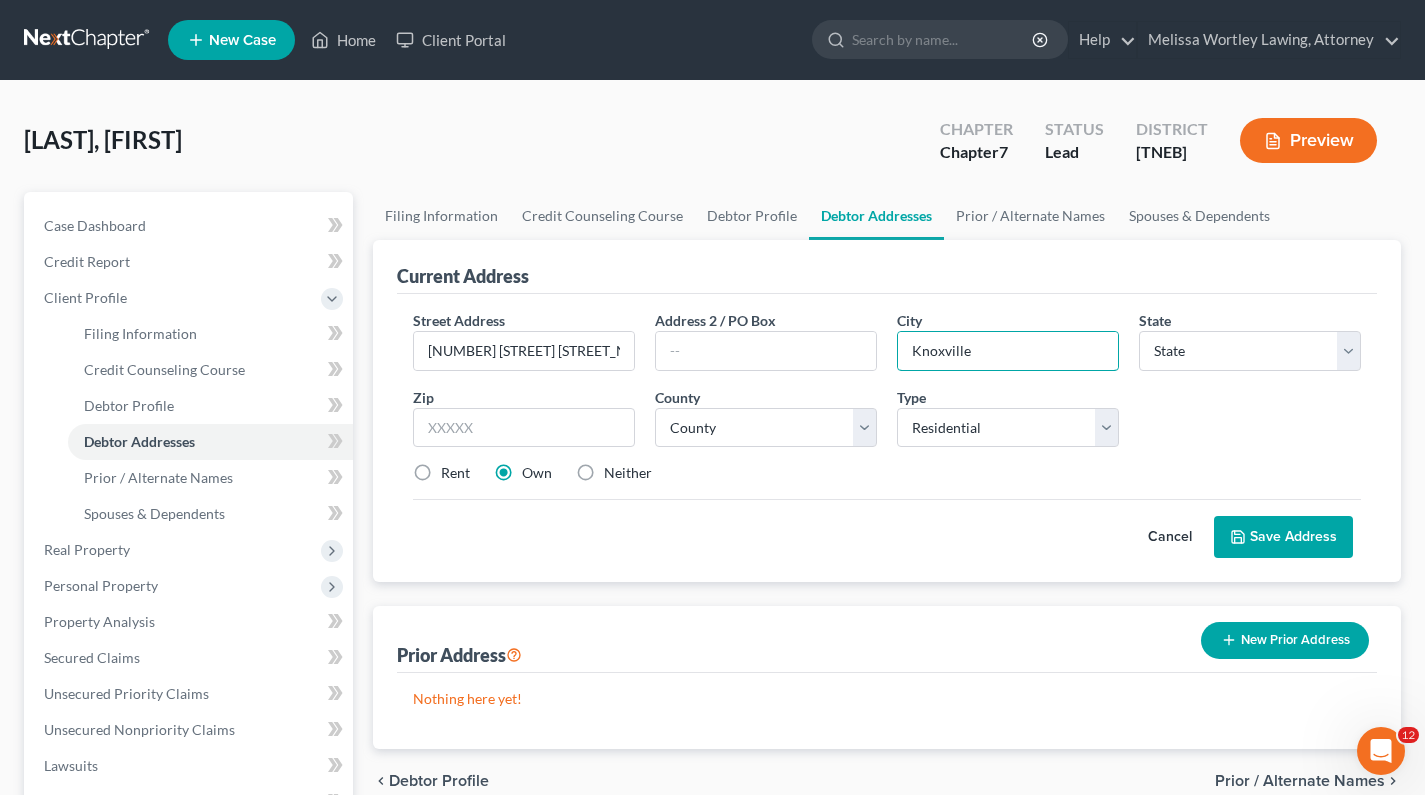 type on "Knoxville" 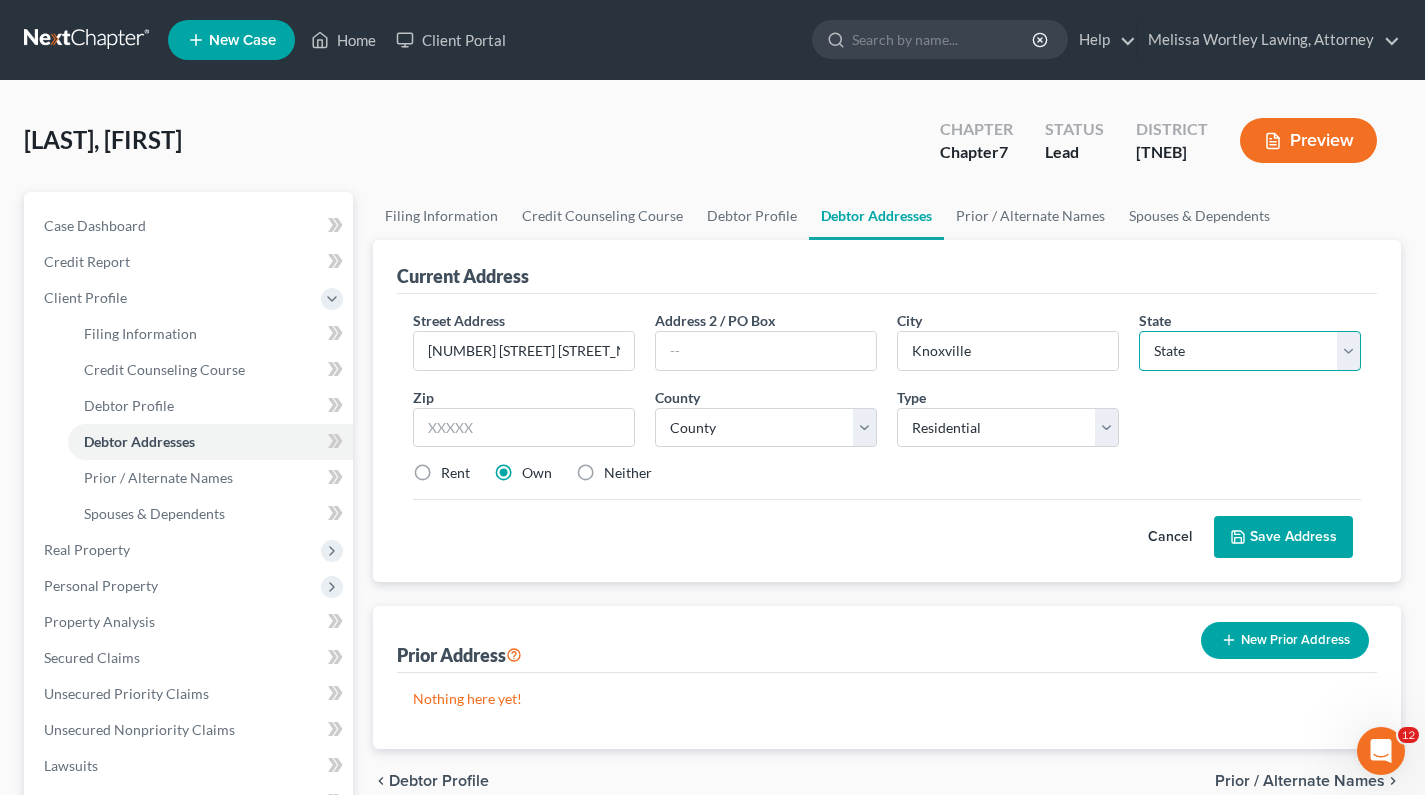 select on "44" 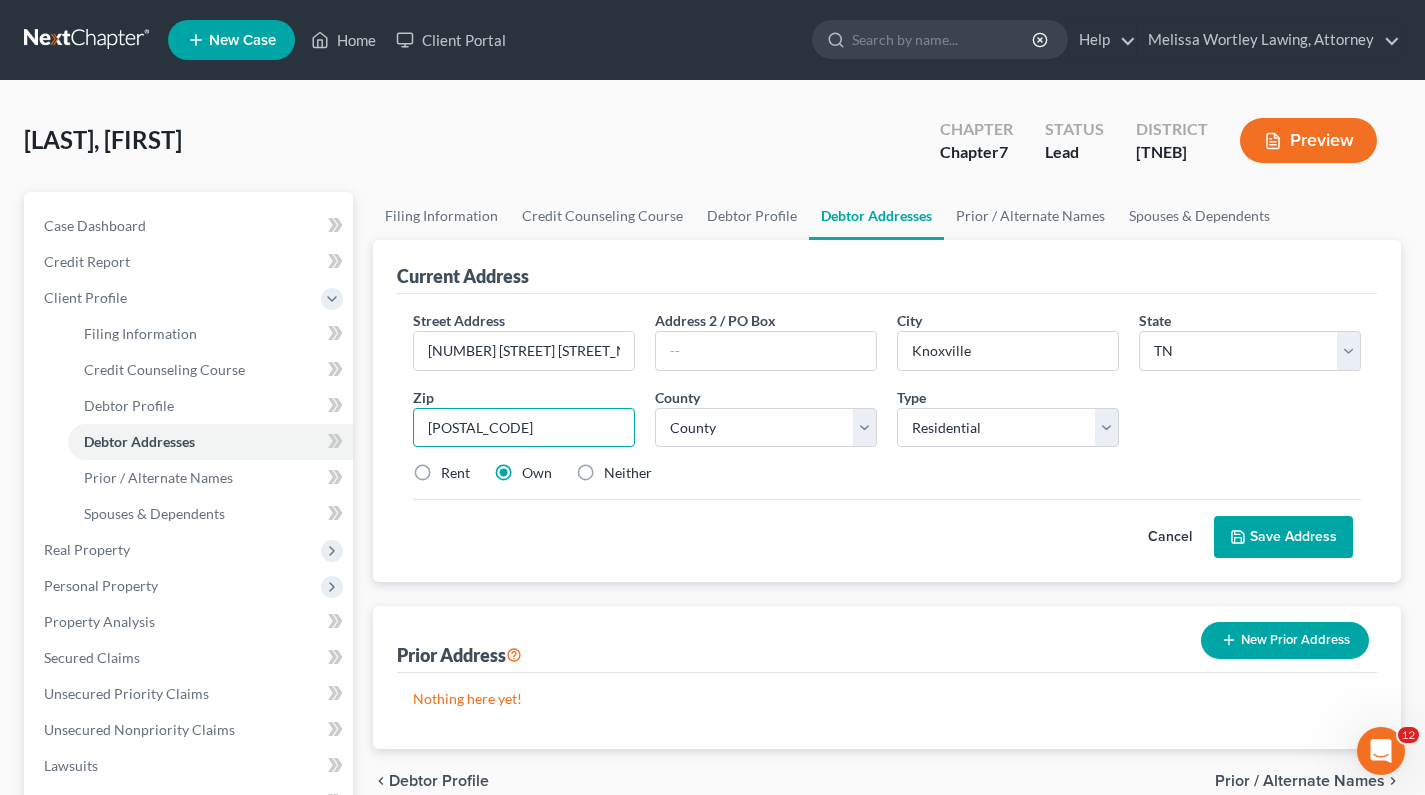 type on "[POSTAL_CODE]" 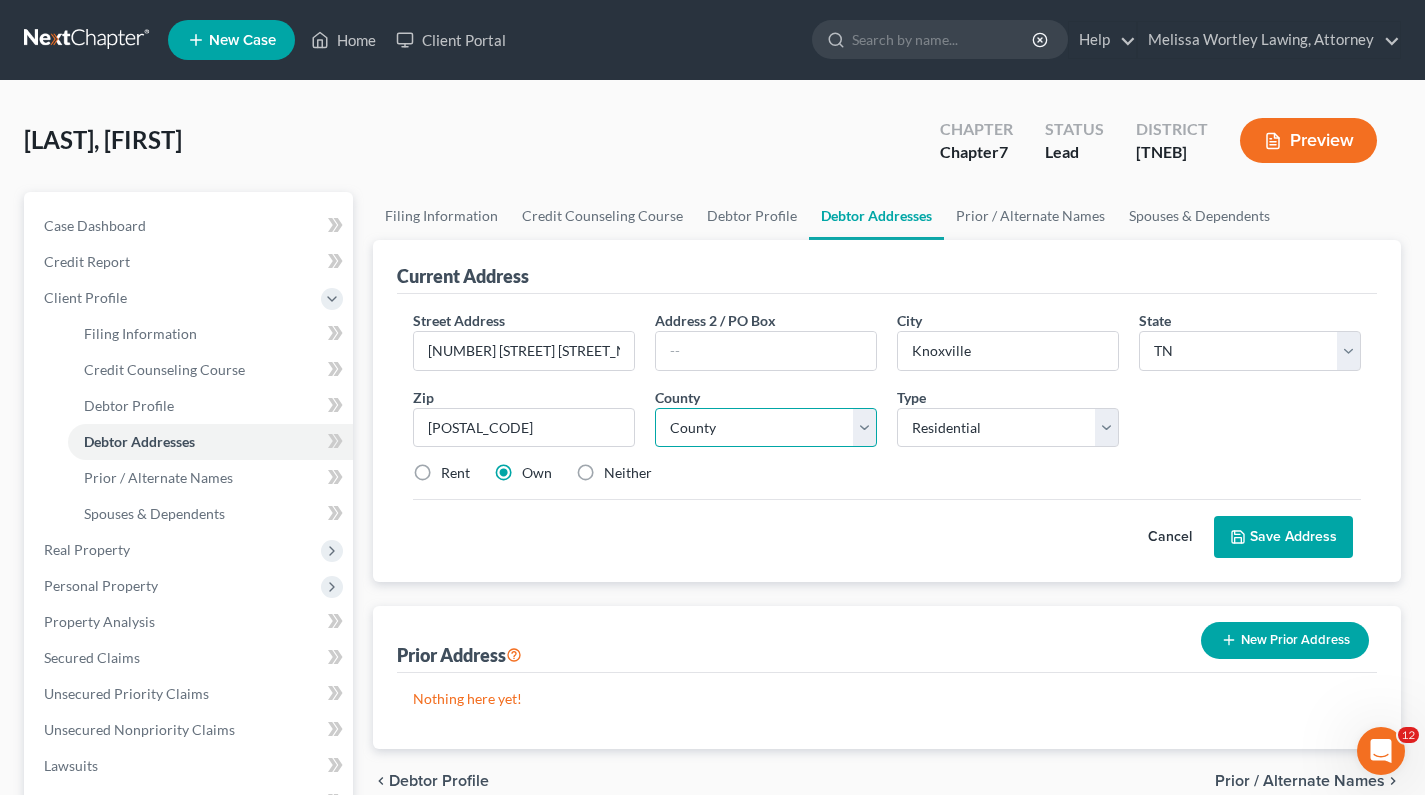 type on "[CITY]" 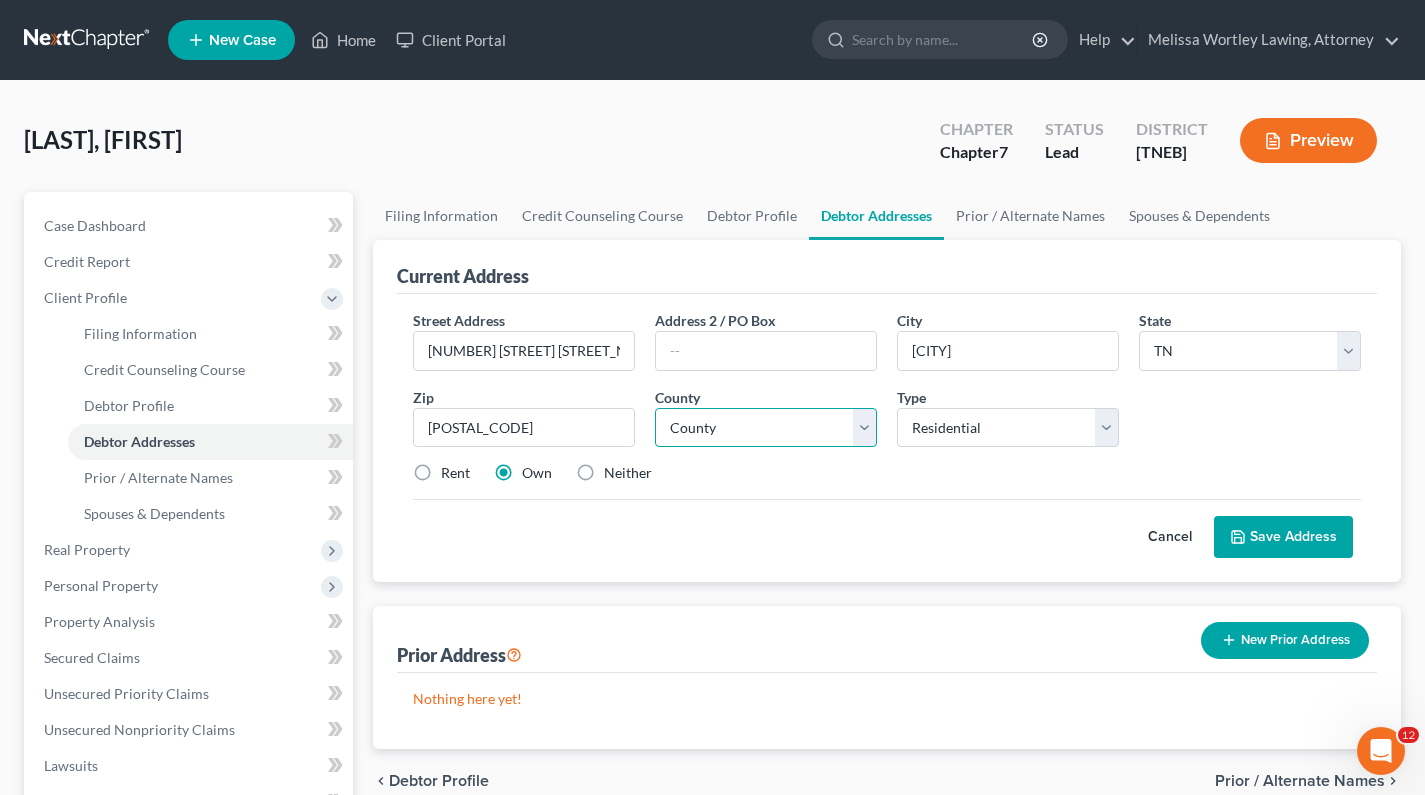 select on "46" 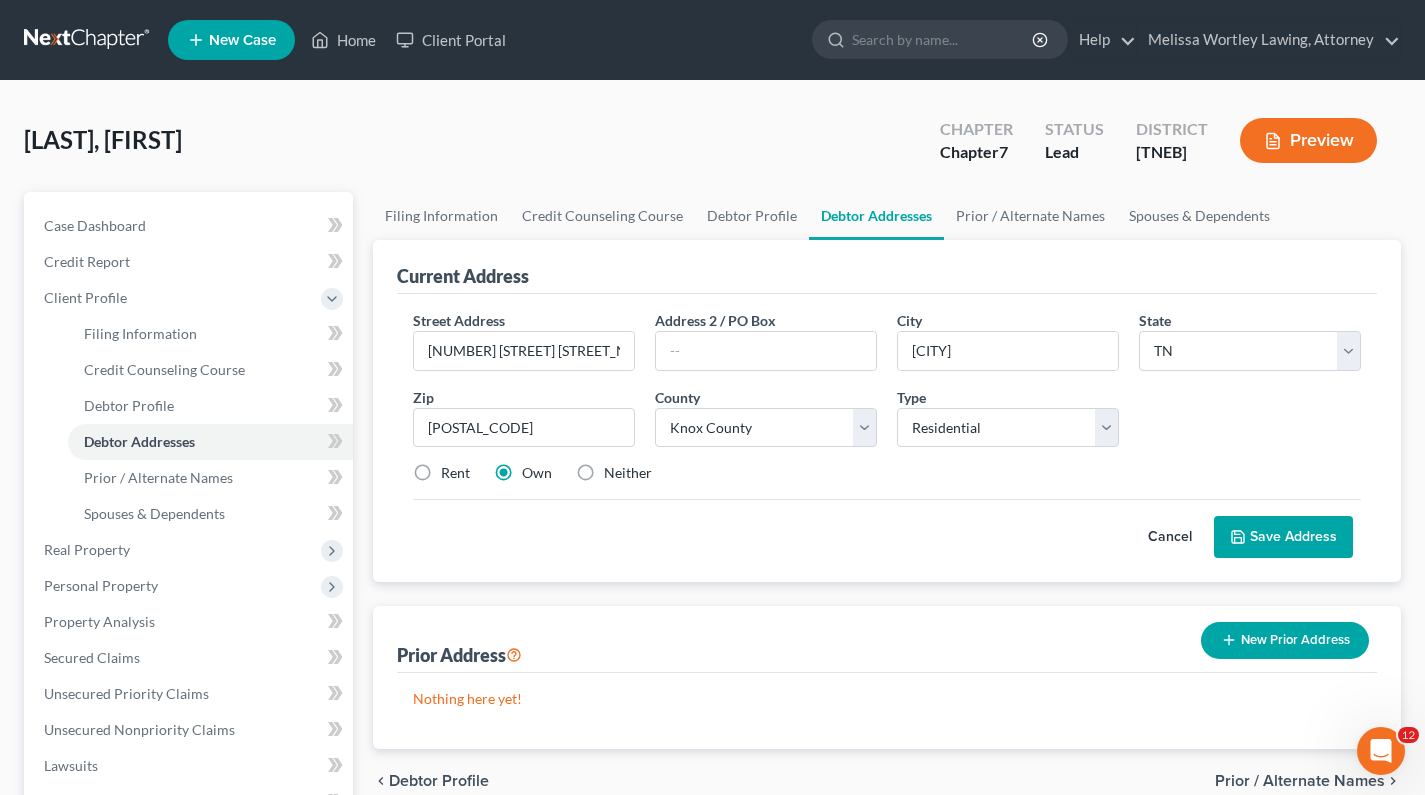 click on "Rent" at bounding box center (455, 473) 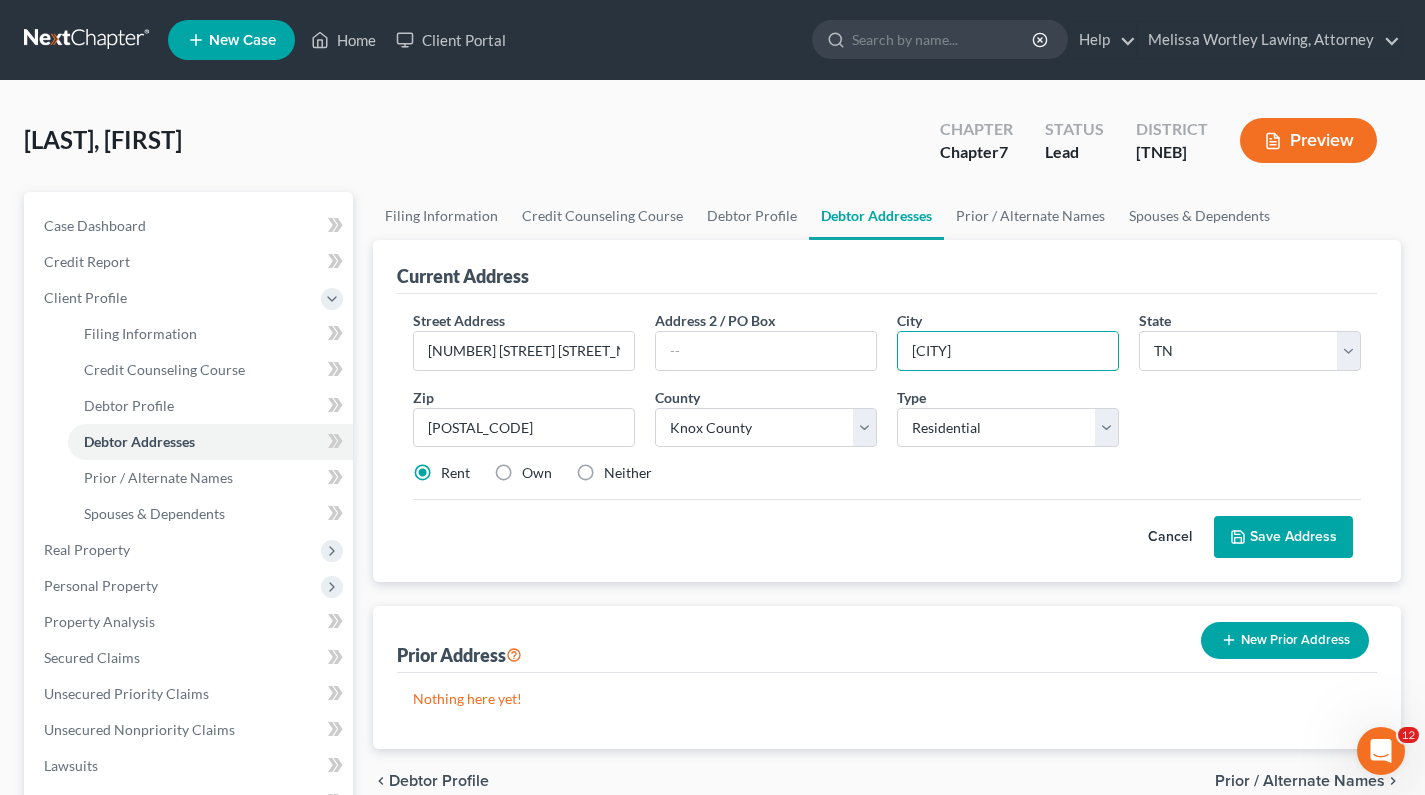 click on "[CITY]" at bounding box center (1008, 351) 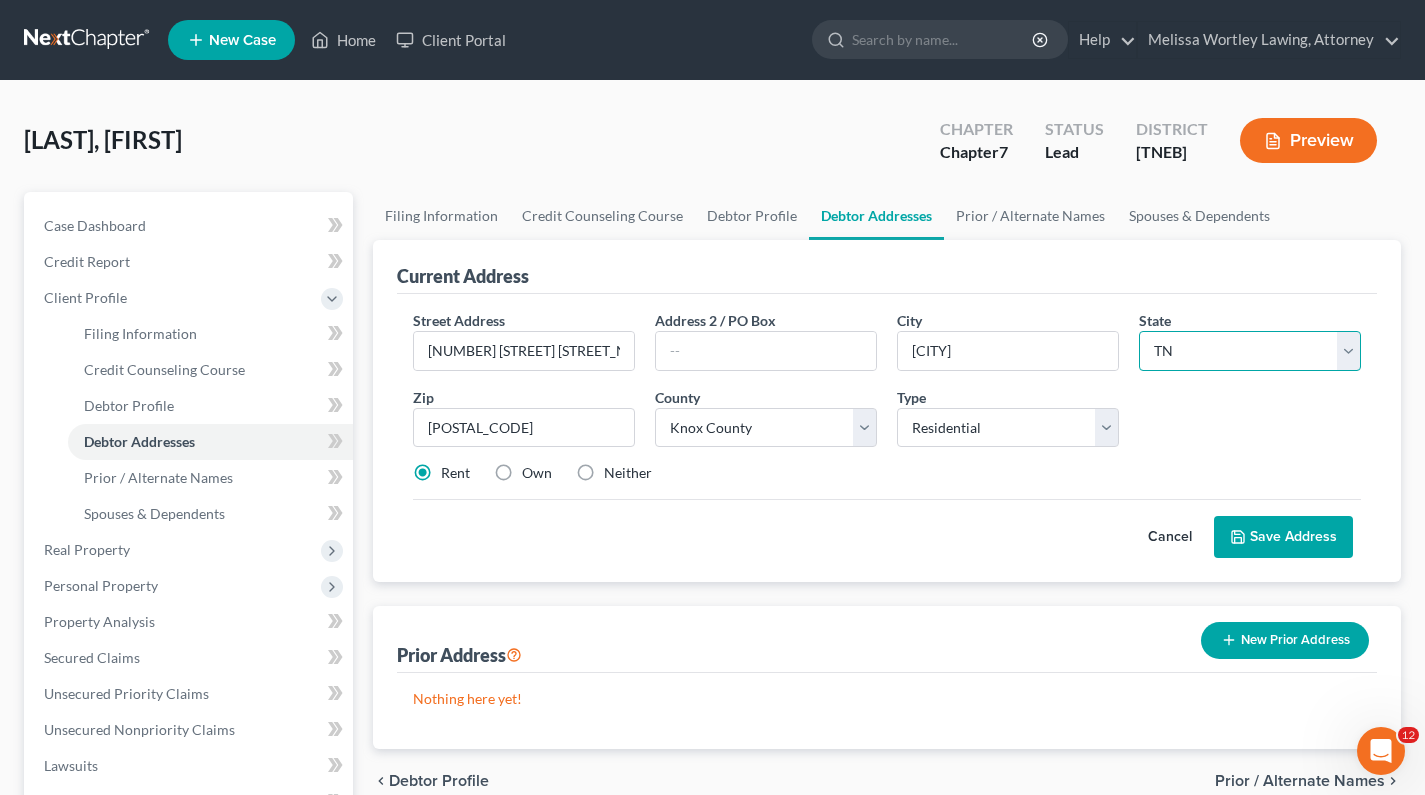 scroll, scrollTop: 99, scrollLeft: 0, axis: vertical 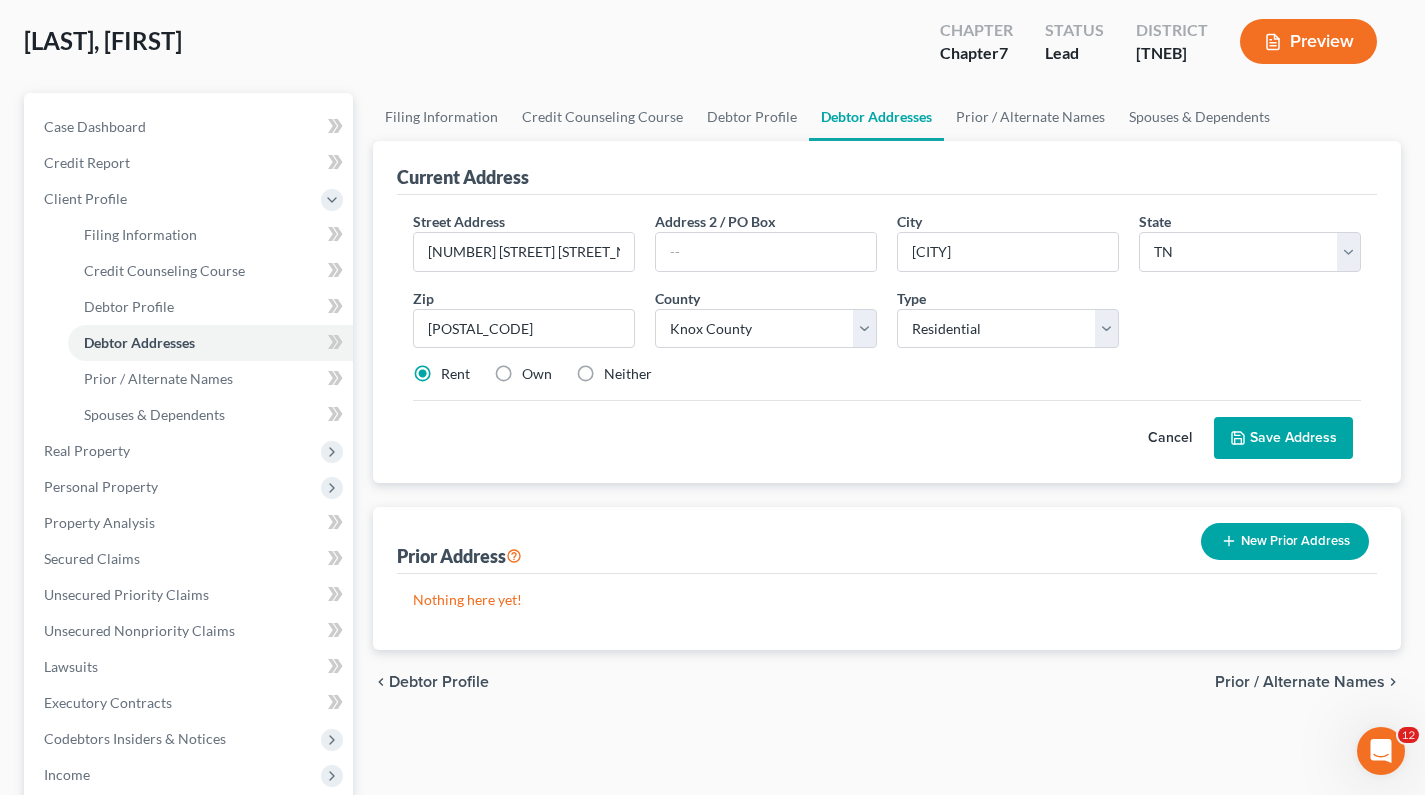 click on "Save Address" at bounding box center (1283, 438) 